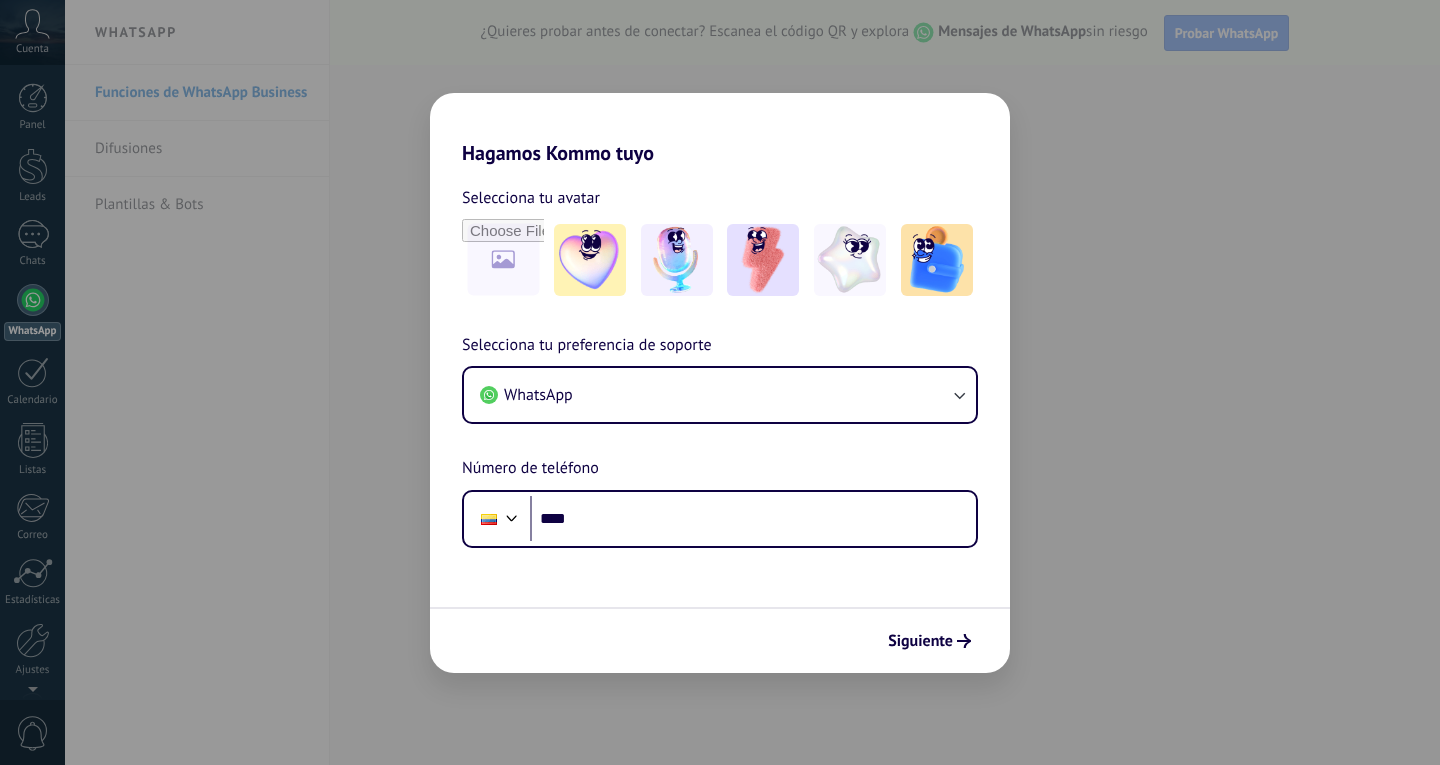 scroll, scrollTop: 0, scrollLeft: 0, axis: both 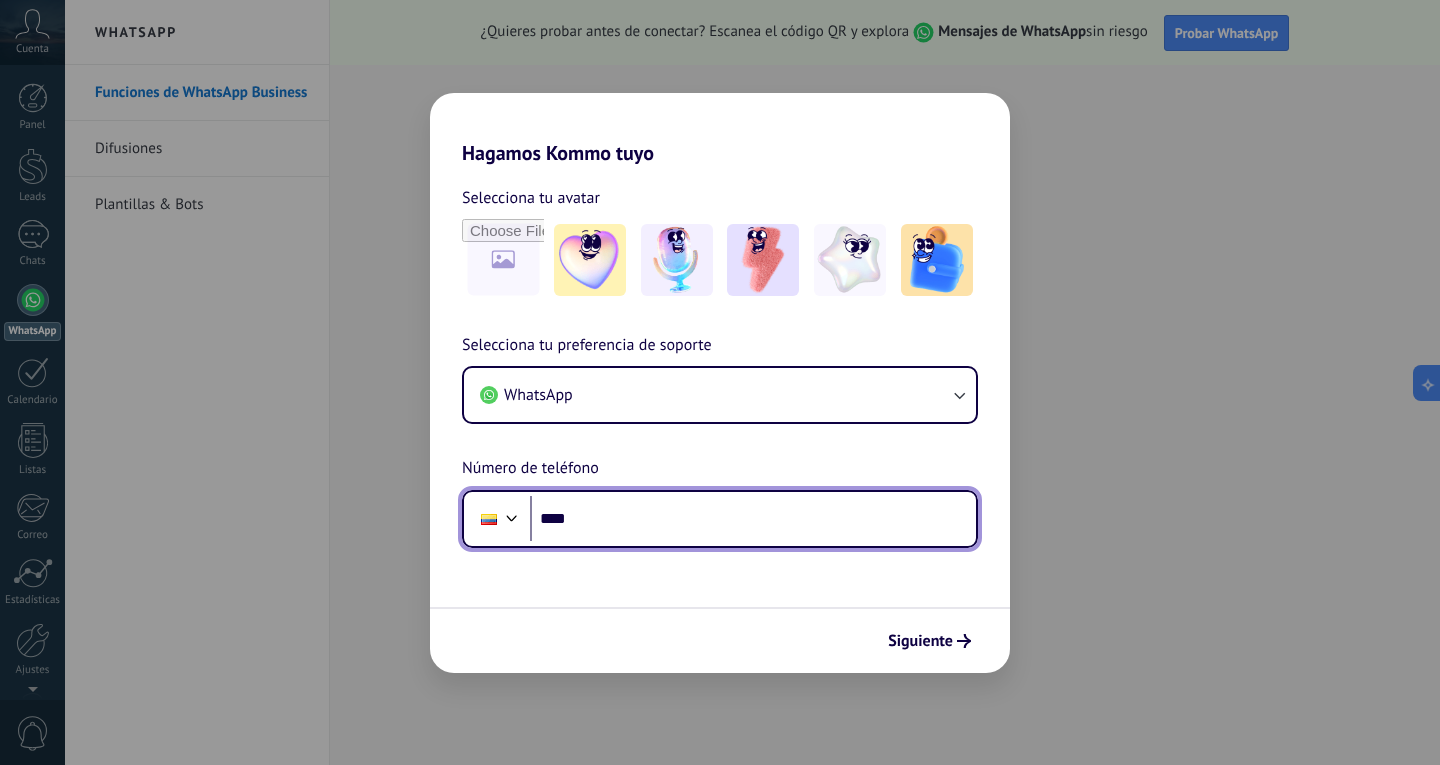click on "****" at bounding box center [753, 519] 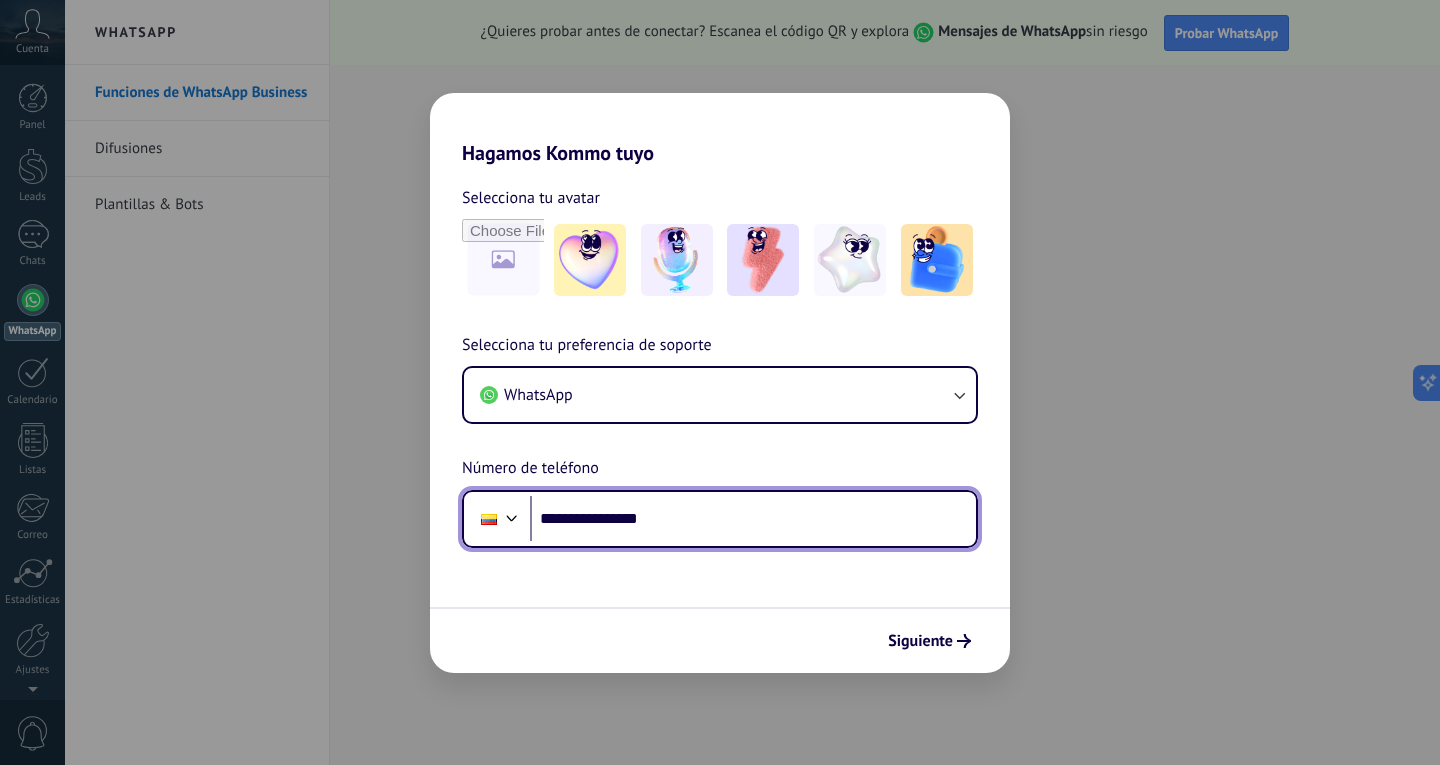 scroll, scrollTop: 0, scrollLeft: 0, axis: both 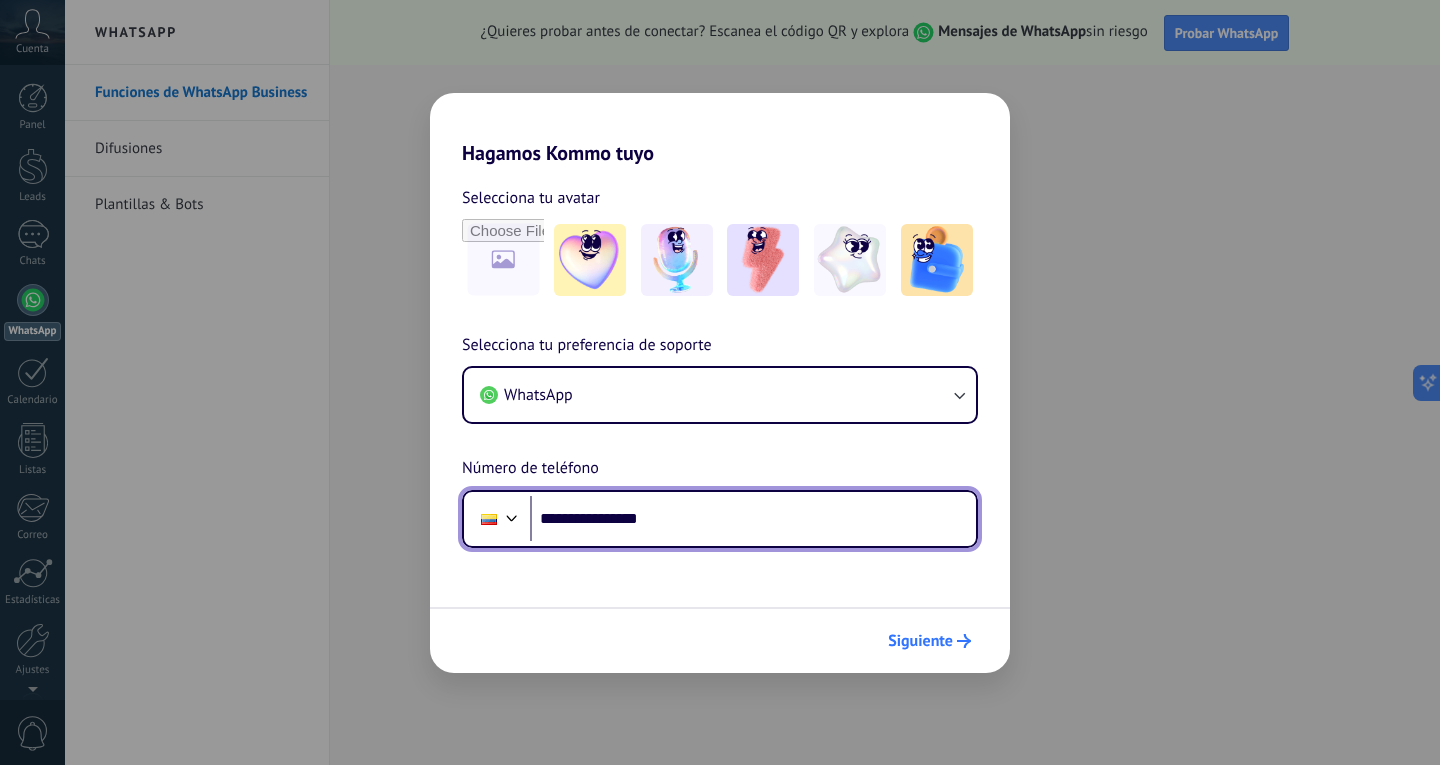type on "**********" 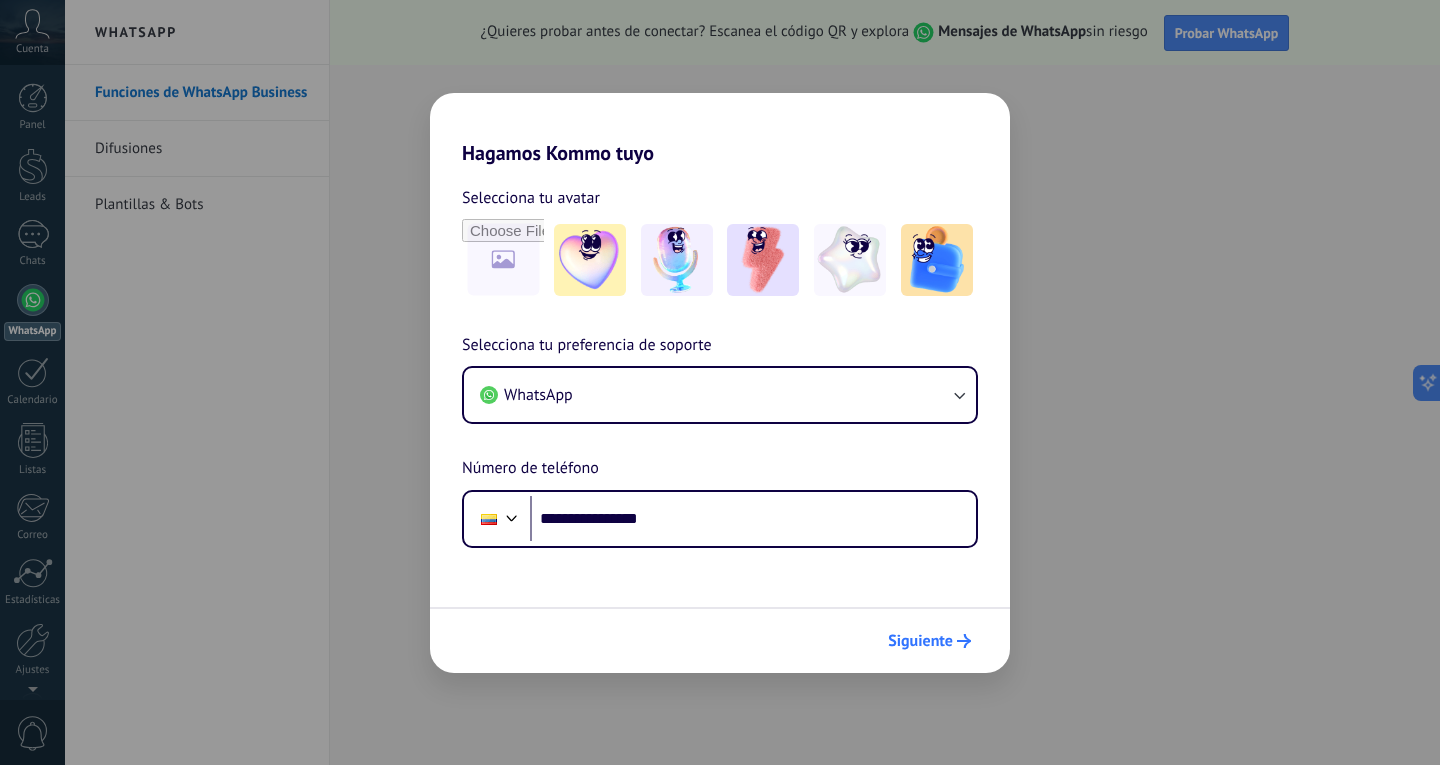 scroll, scrollTop: 0, scrollLeft: 0, axis: both 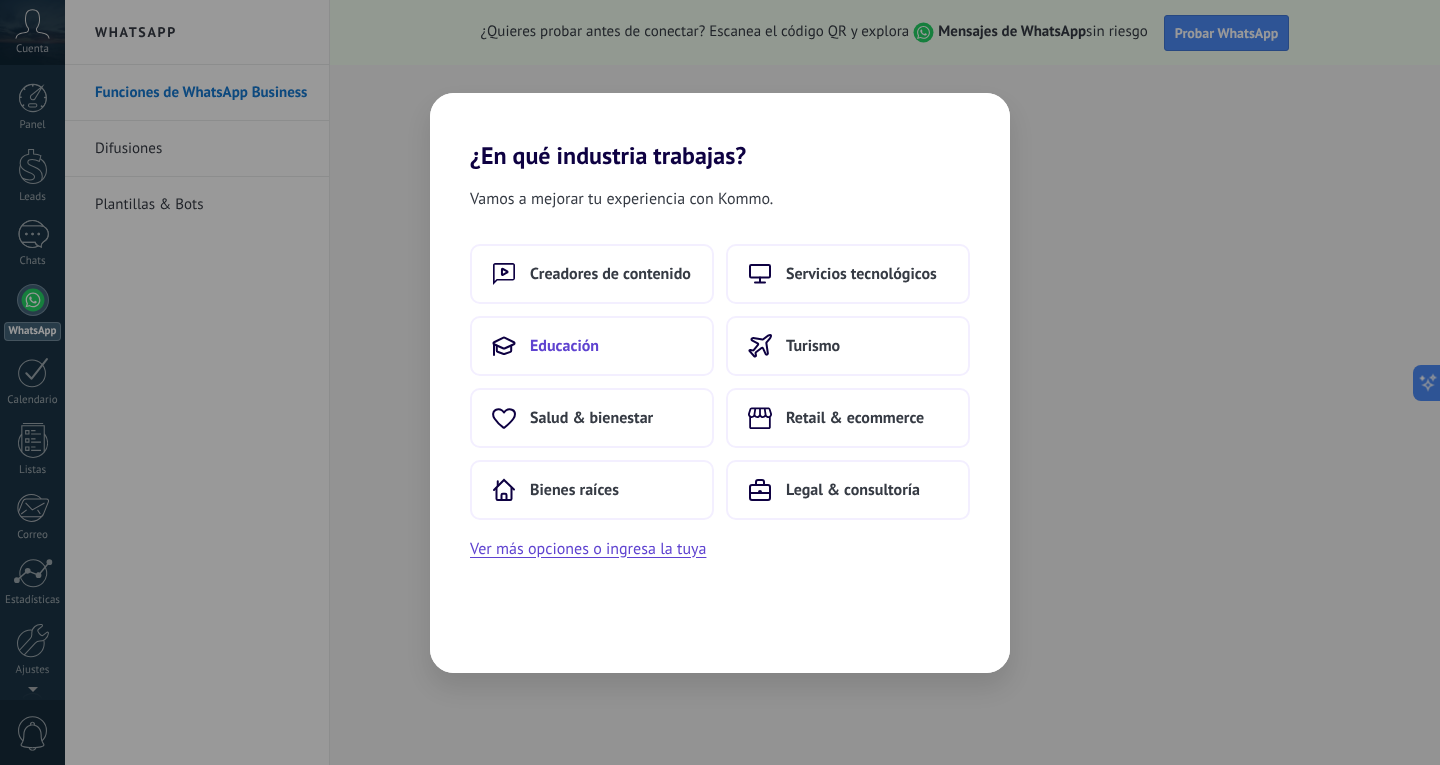 click on "Educación" at bounding box center [592, 346] 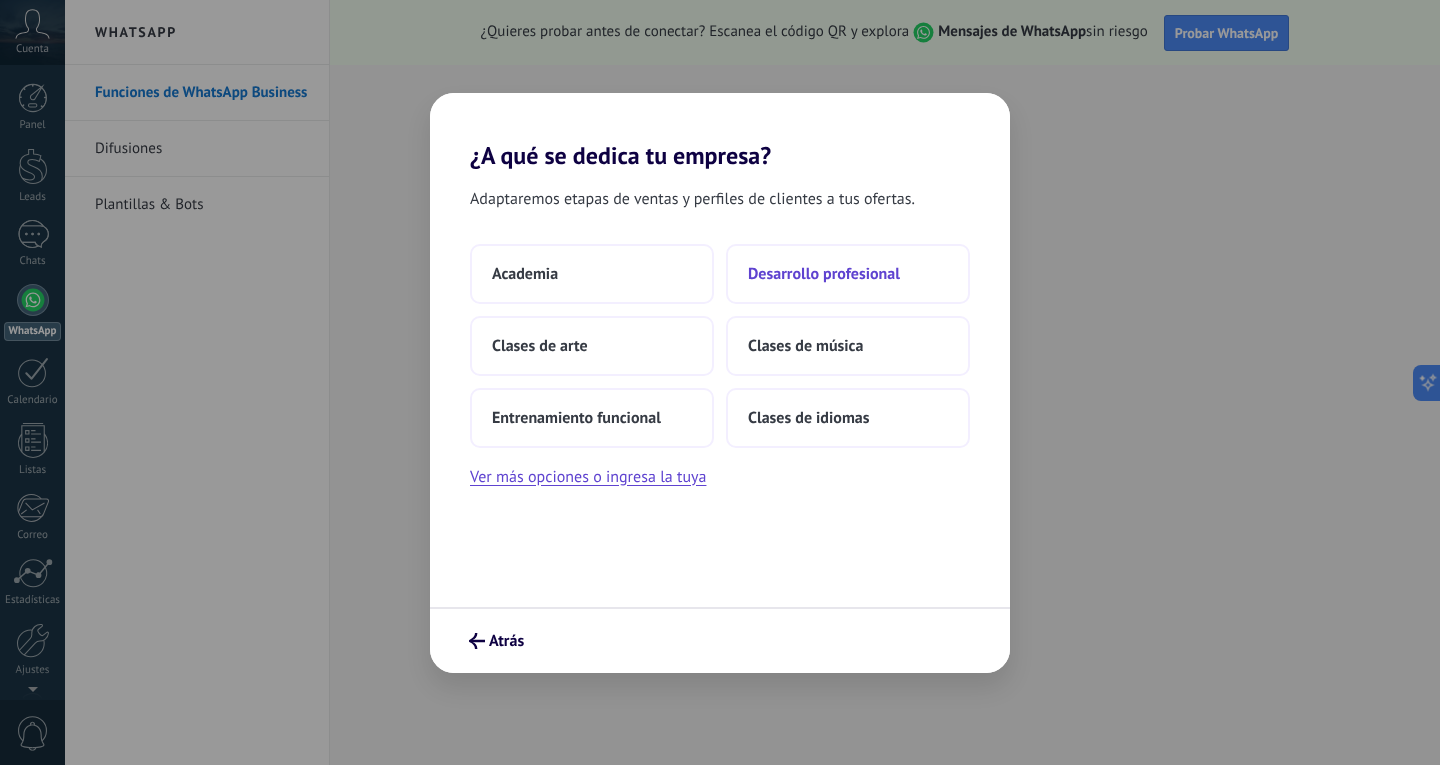 click on "Desarrollo profesional" at bounding box center (848, 274) 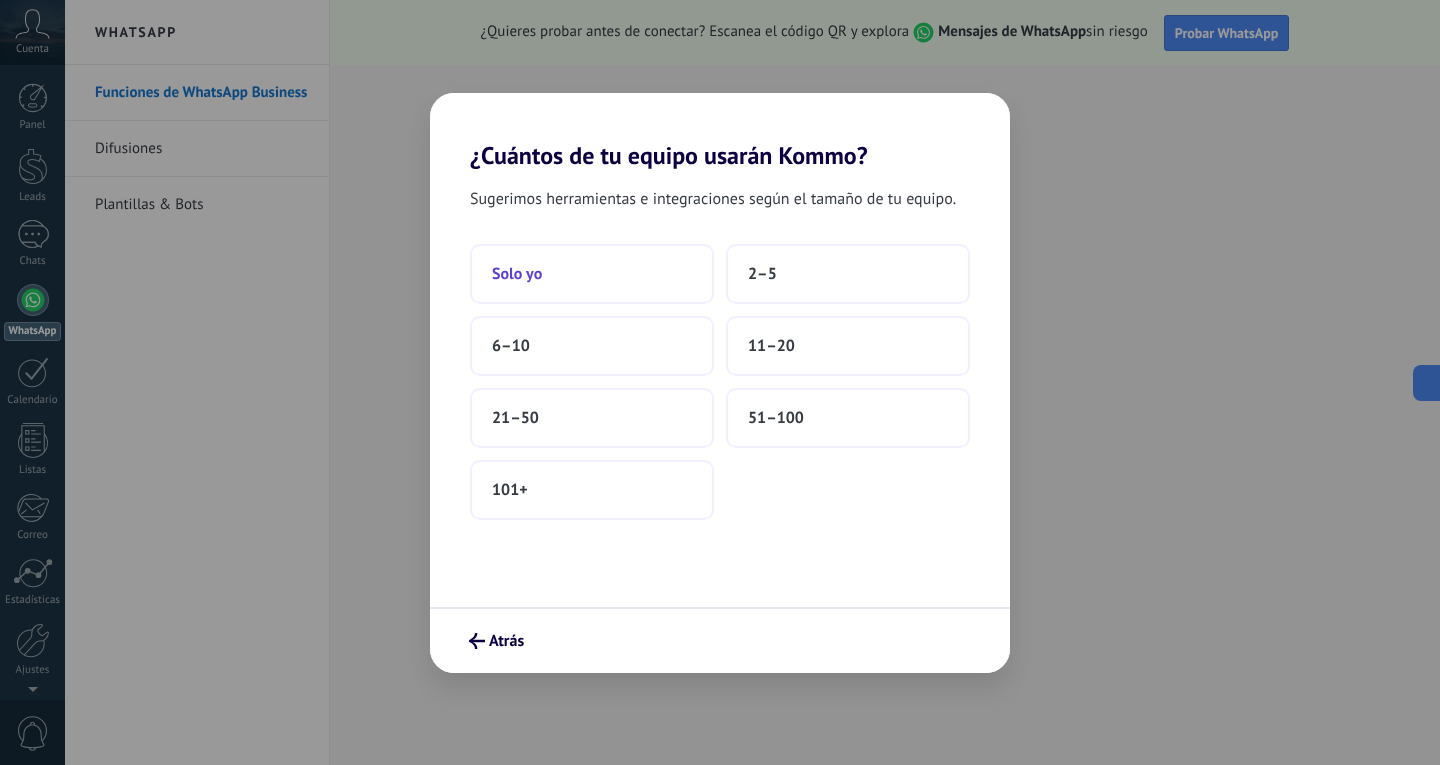 click on "Solo yo" at bounding box center [592, 274] 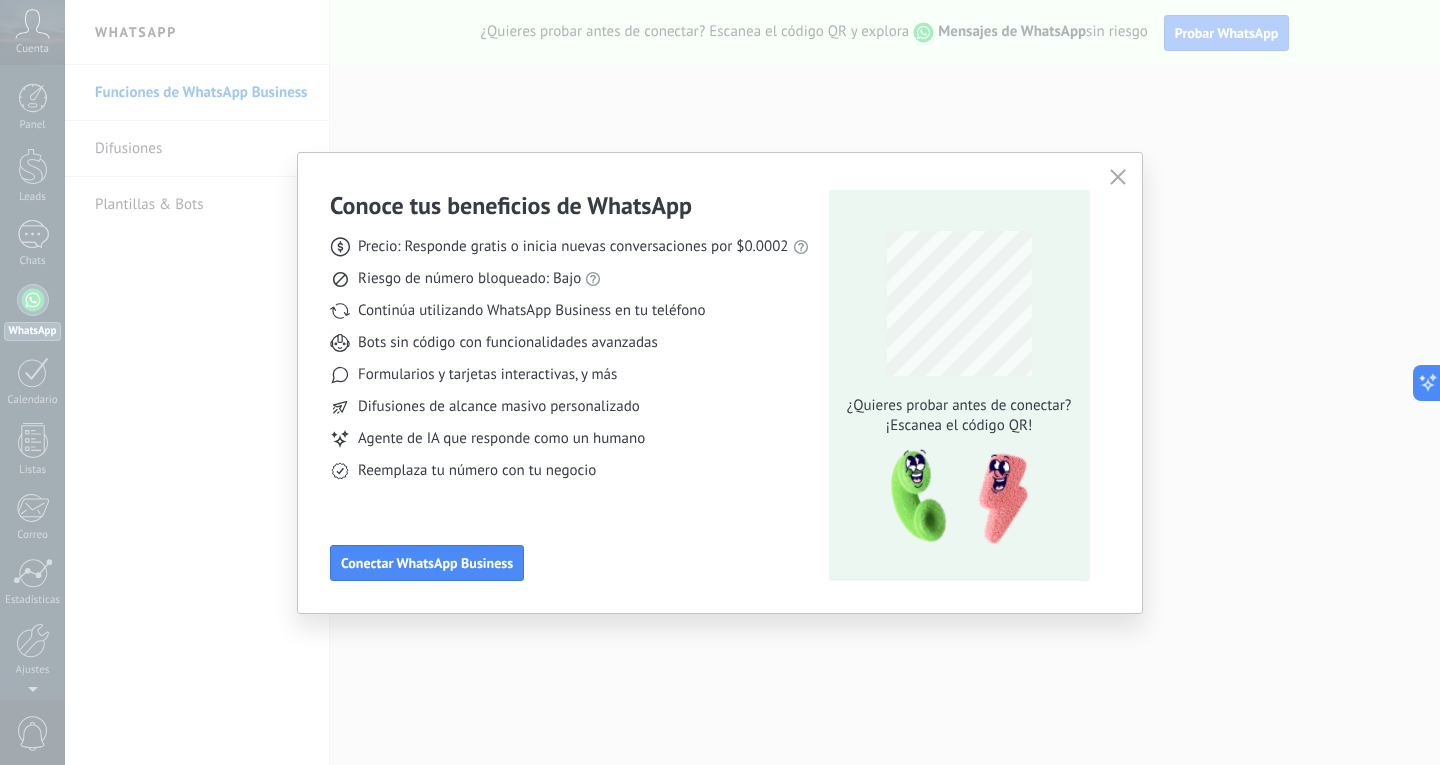 click 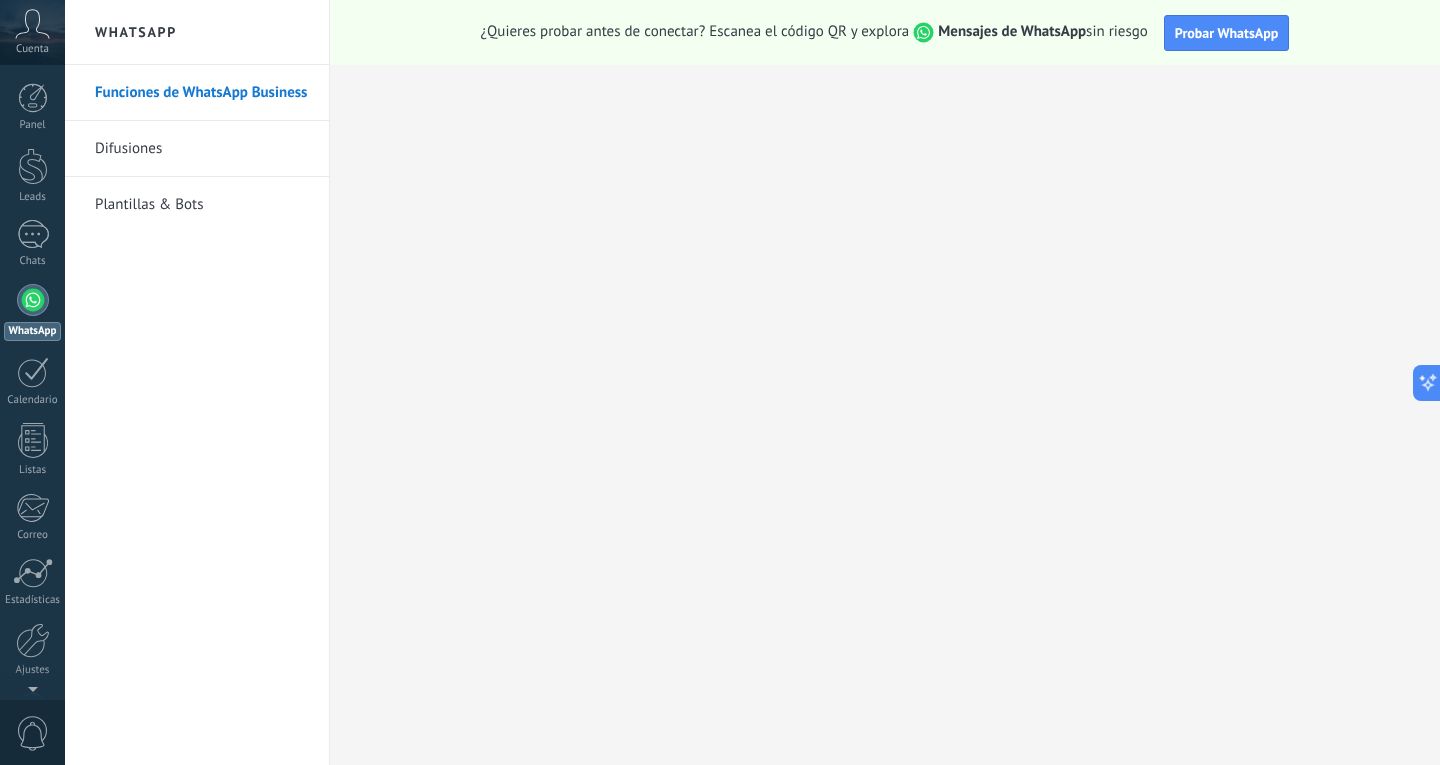 scroll, scrollTop: 67, scrollLeft: 0, axis: vertical 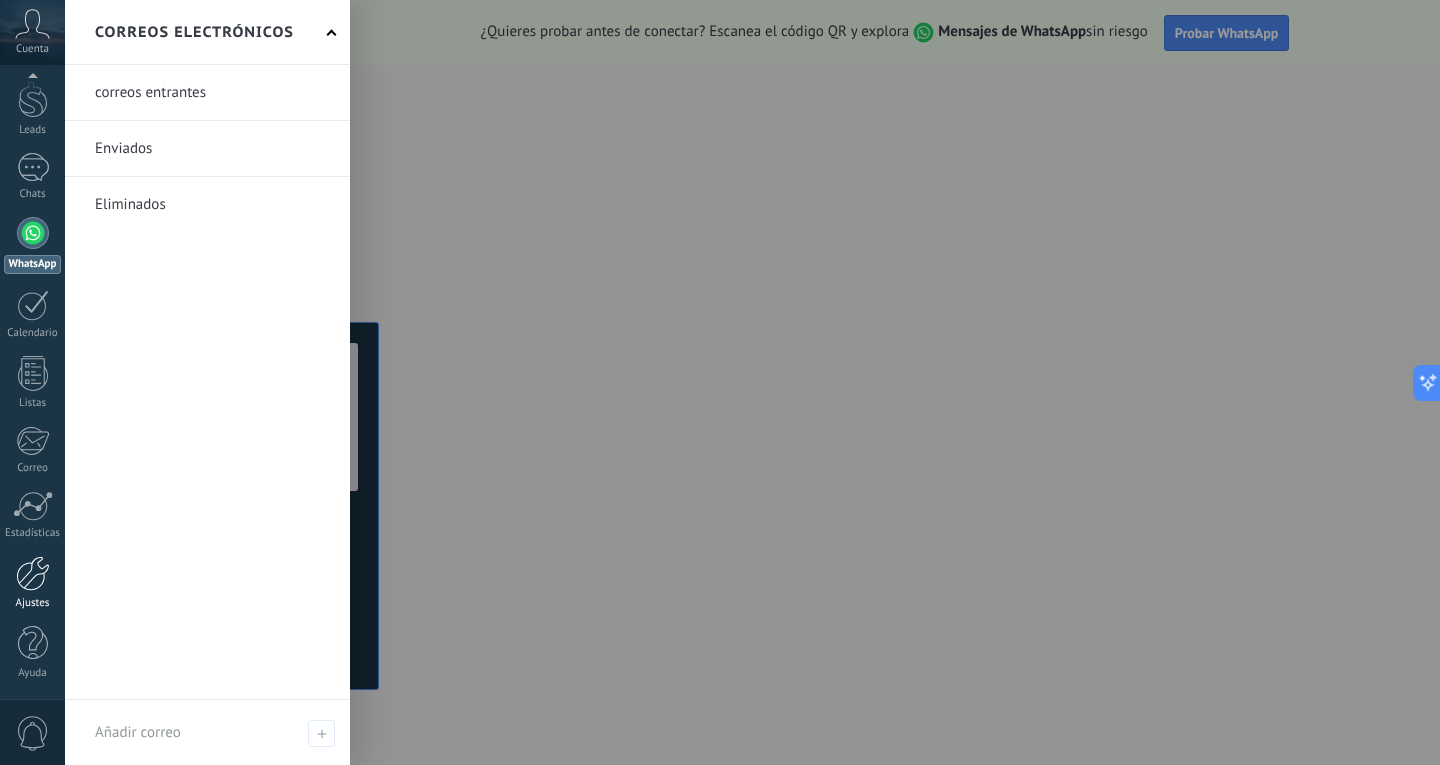 click on "Ajustes" at bounding box center (32, 583) 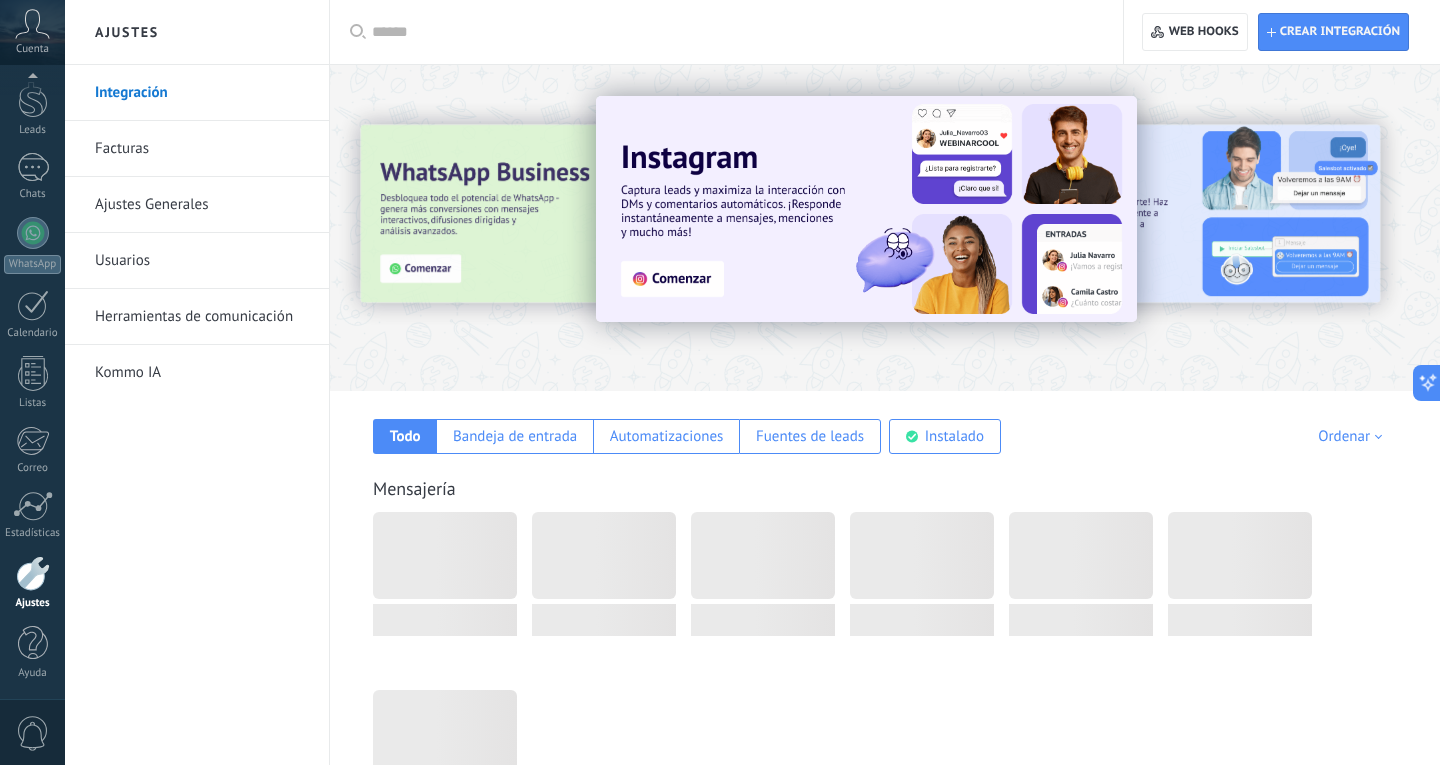 click on "Herramientas de comunicación" at bounding box center [202, 317] 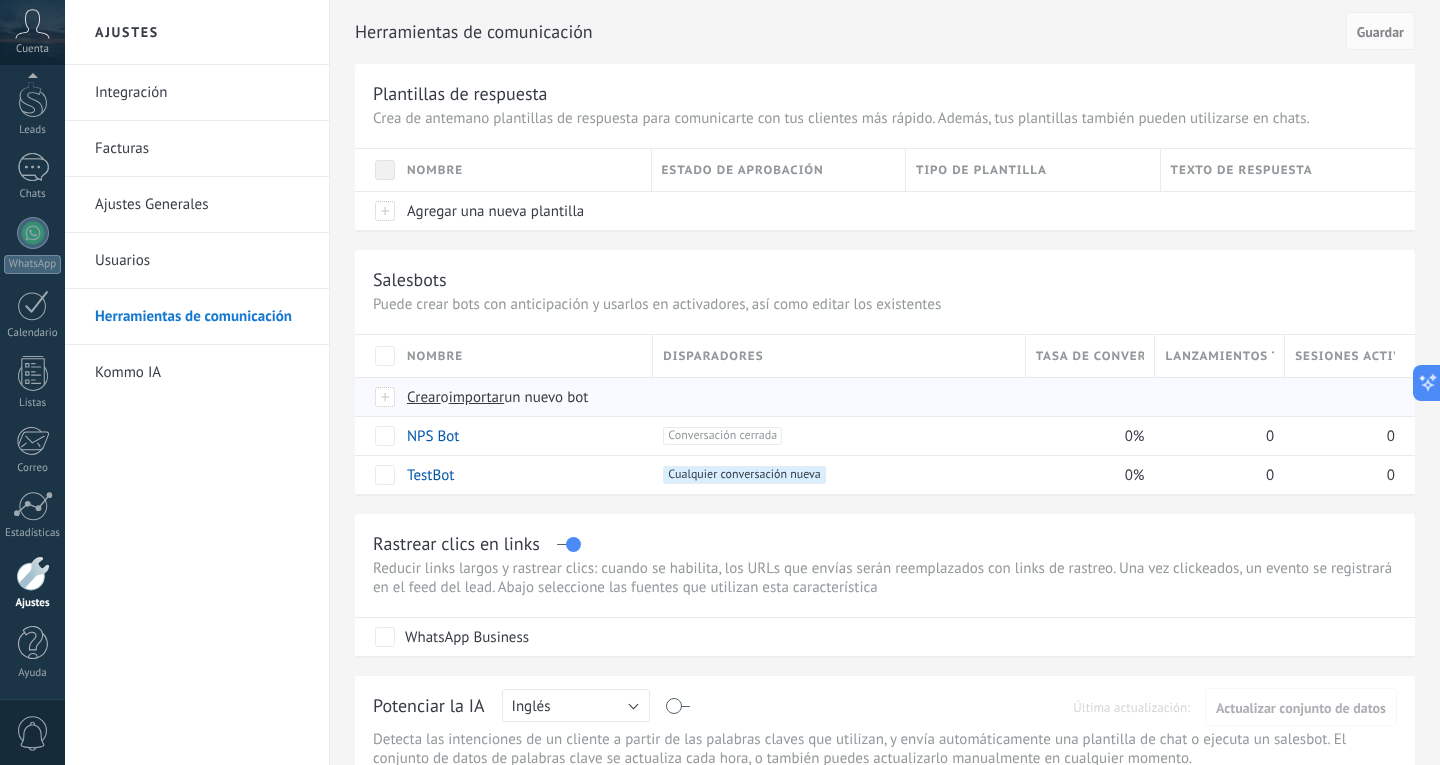 click on "Crear" at bounding box center [424, 397] 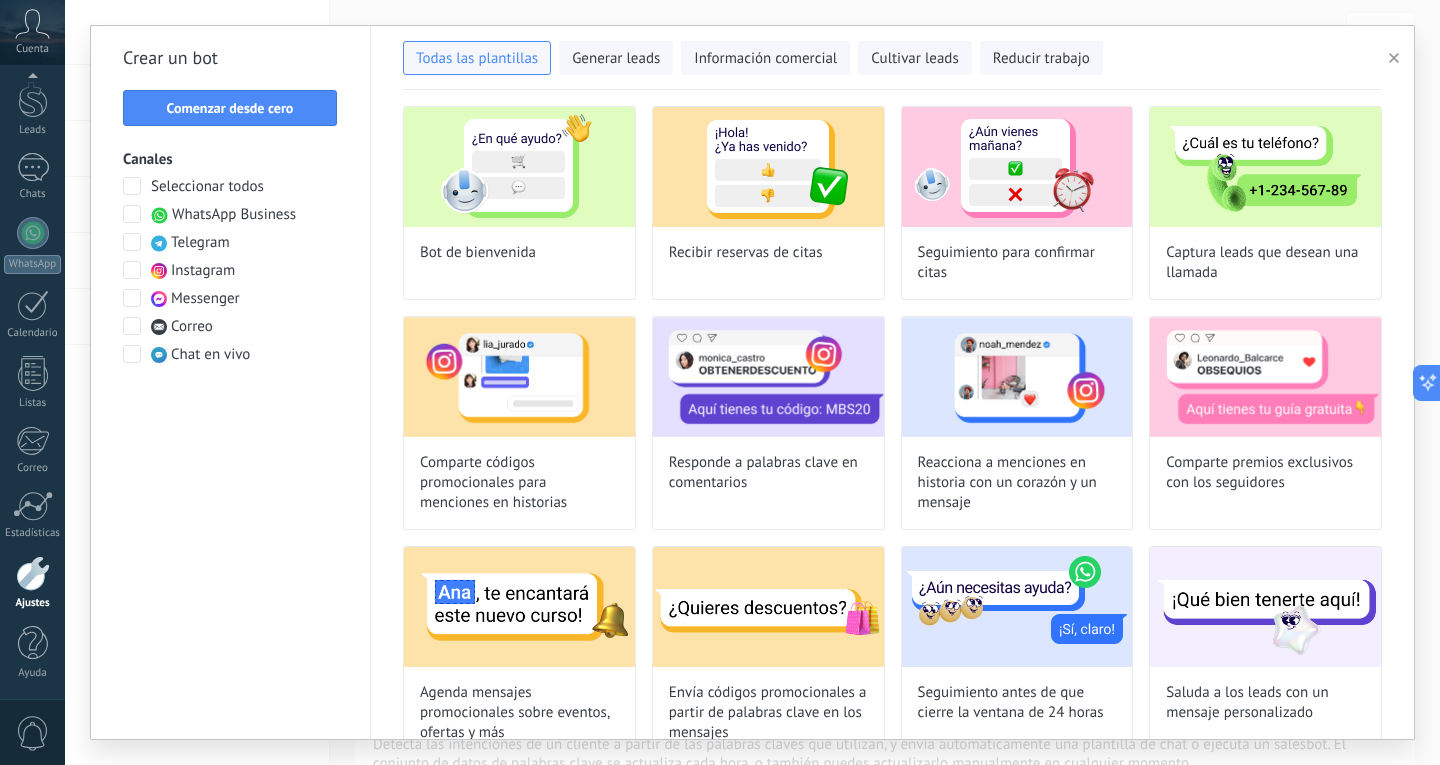 click on "Crear un bot Comenzar desde cero Canales Seleccionar todos WhatsApp Business Telegram Instagram Messenger Correo Chat en vivo" at bounding box center (231, 382) 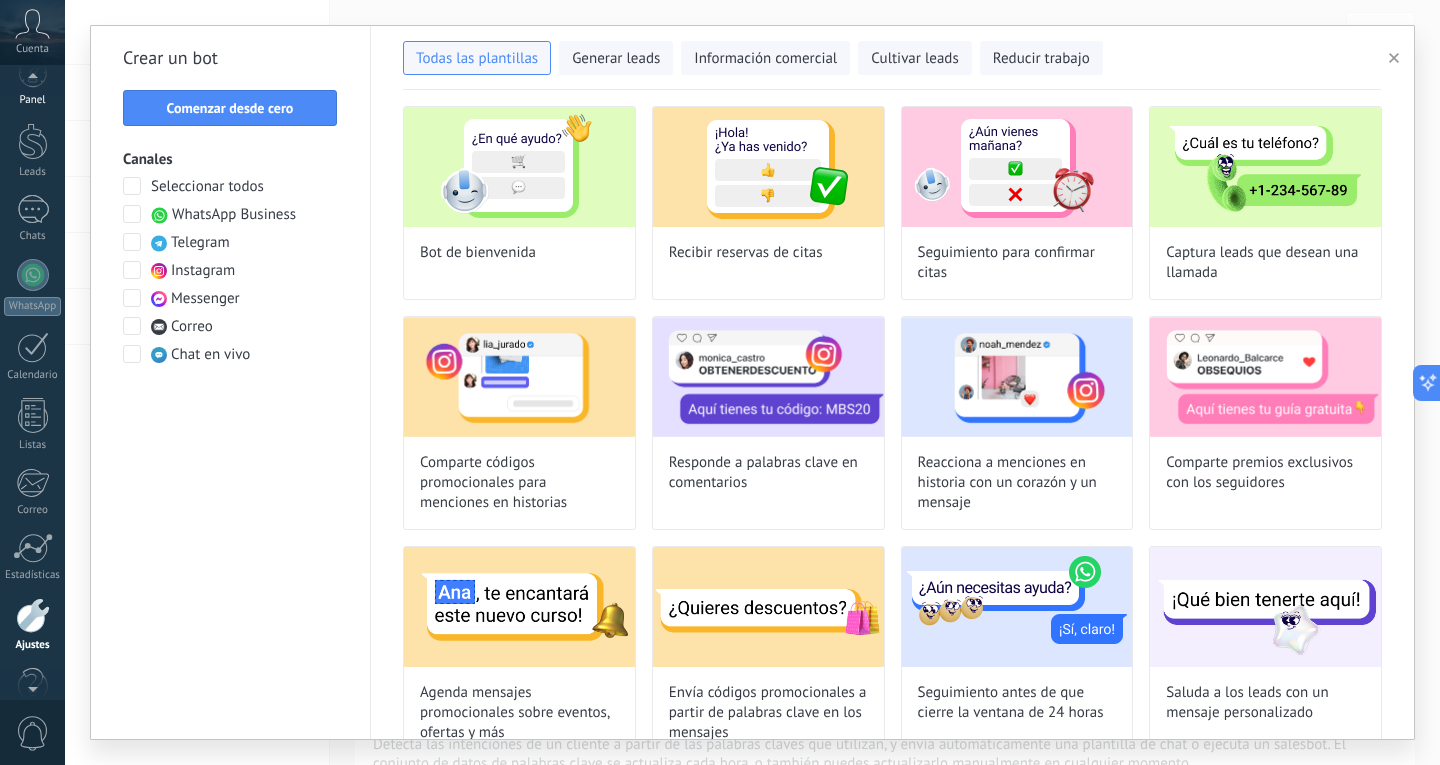 scroll, scrollTop: 0, scrollLeft: 0, axis: both 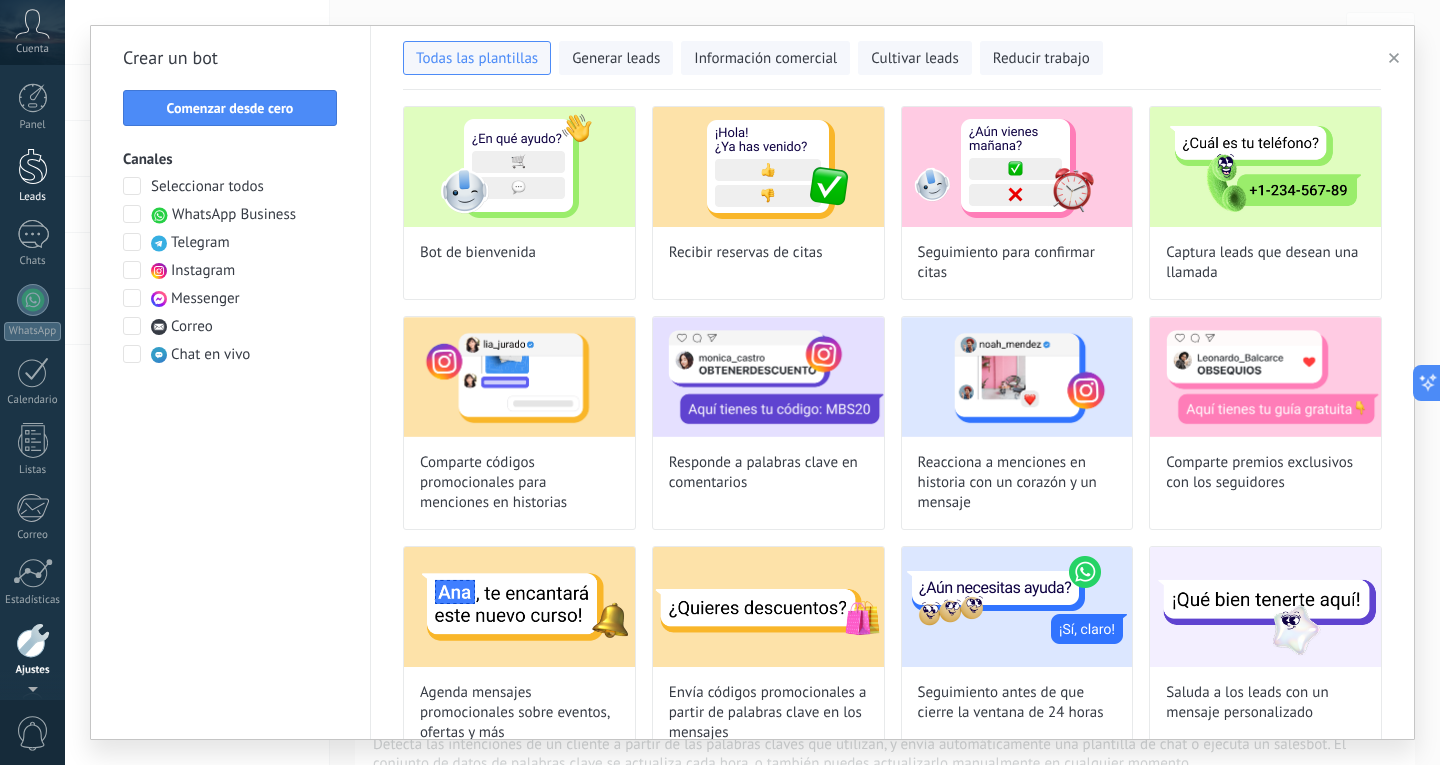 click at bounding box center [33, 166] 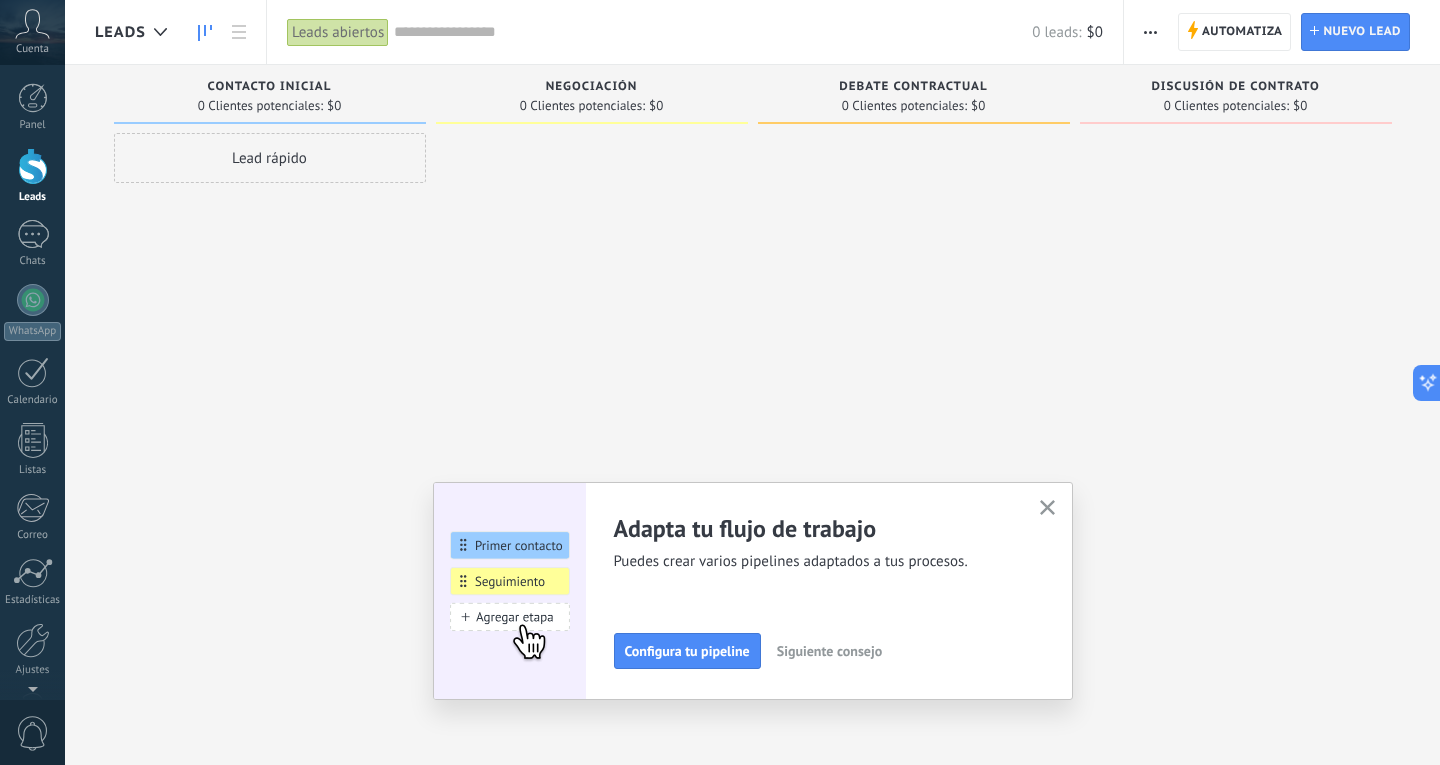 click on "Lead rápido" at bounding box center (270, 385) 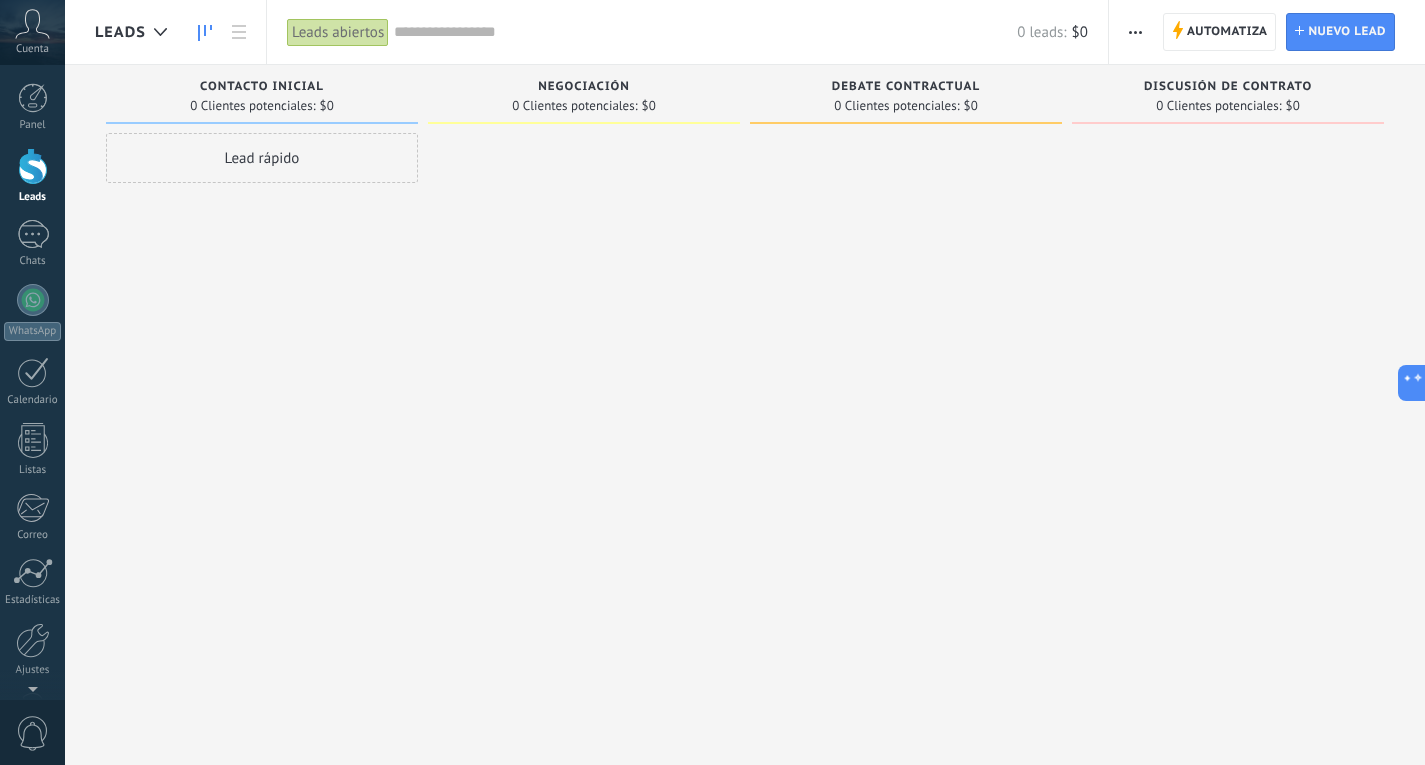 click 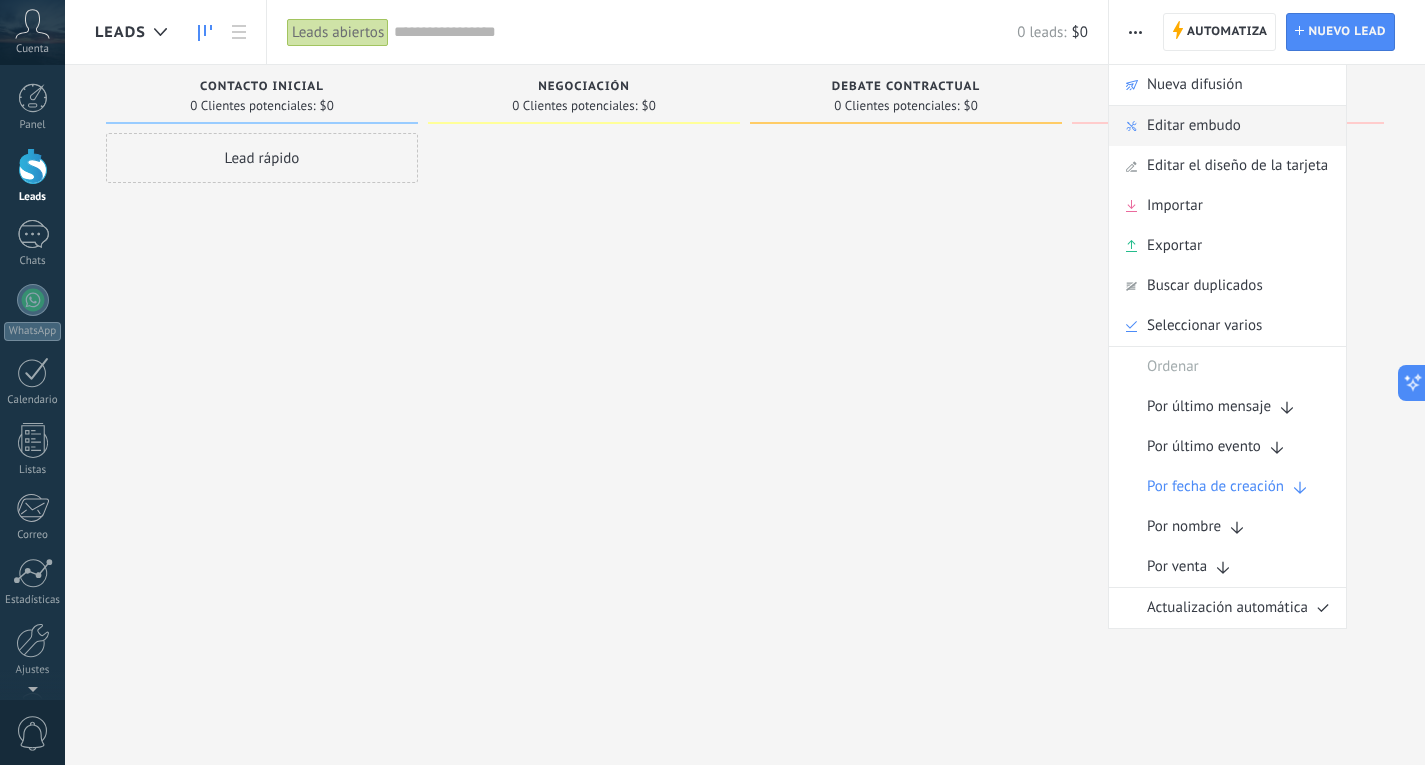 click on "Editar embudo" at bounding box center (1194, 126) 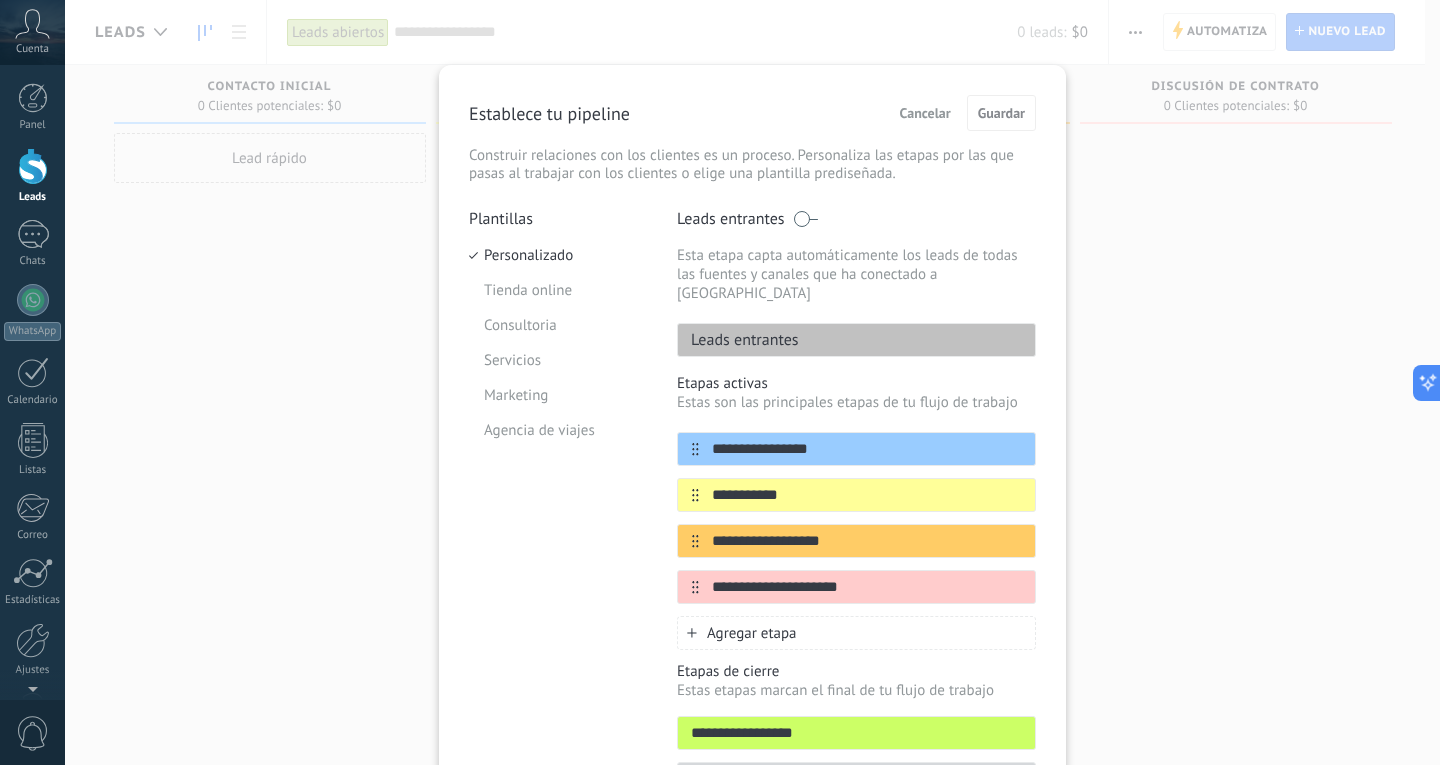 scroll, scrollTop: 100, scrollLeft: 0, axis: vertical 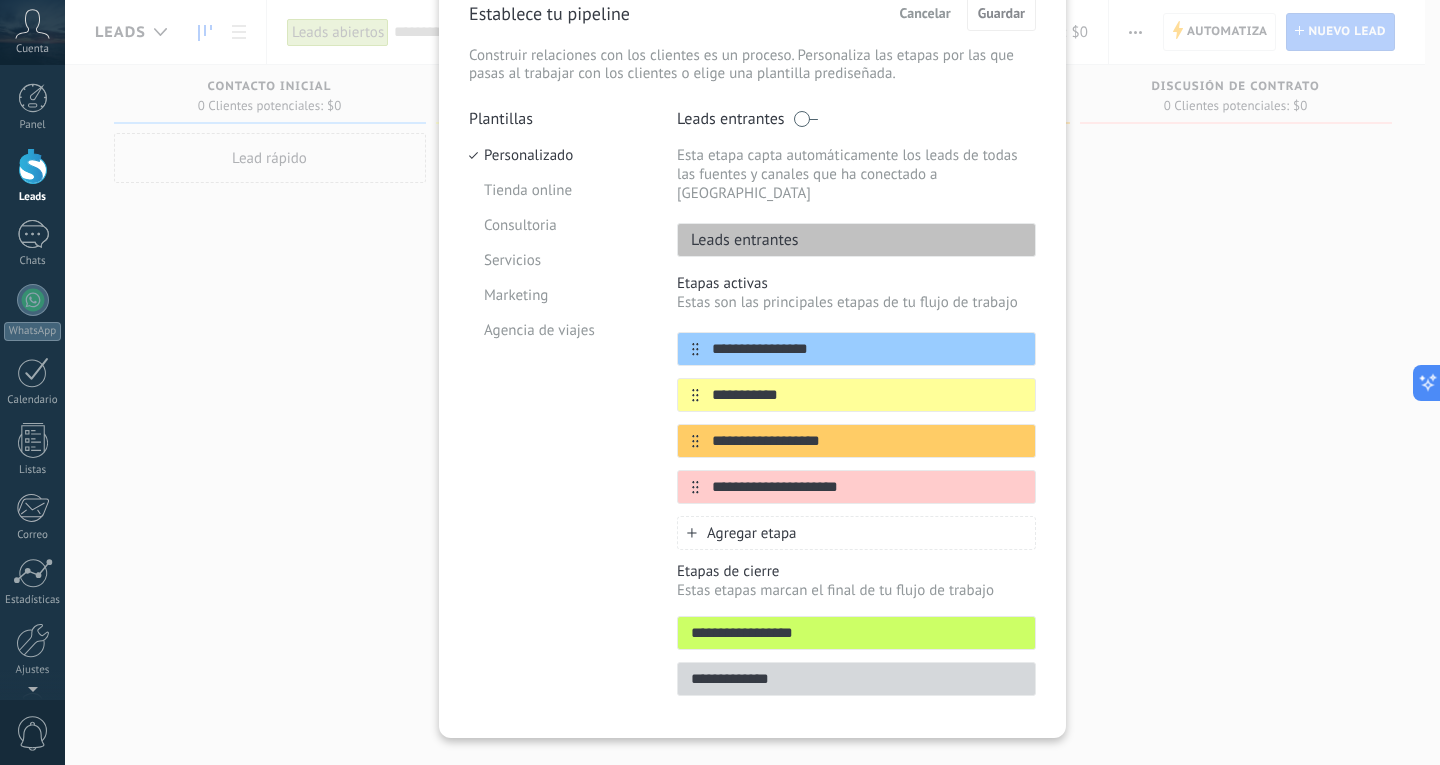 click on "Cancelar" at bounding box center (925, 13) 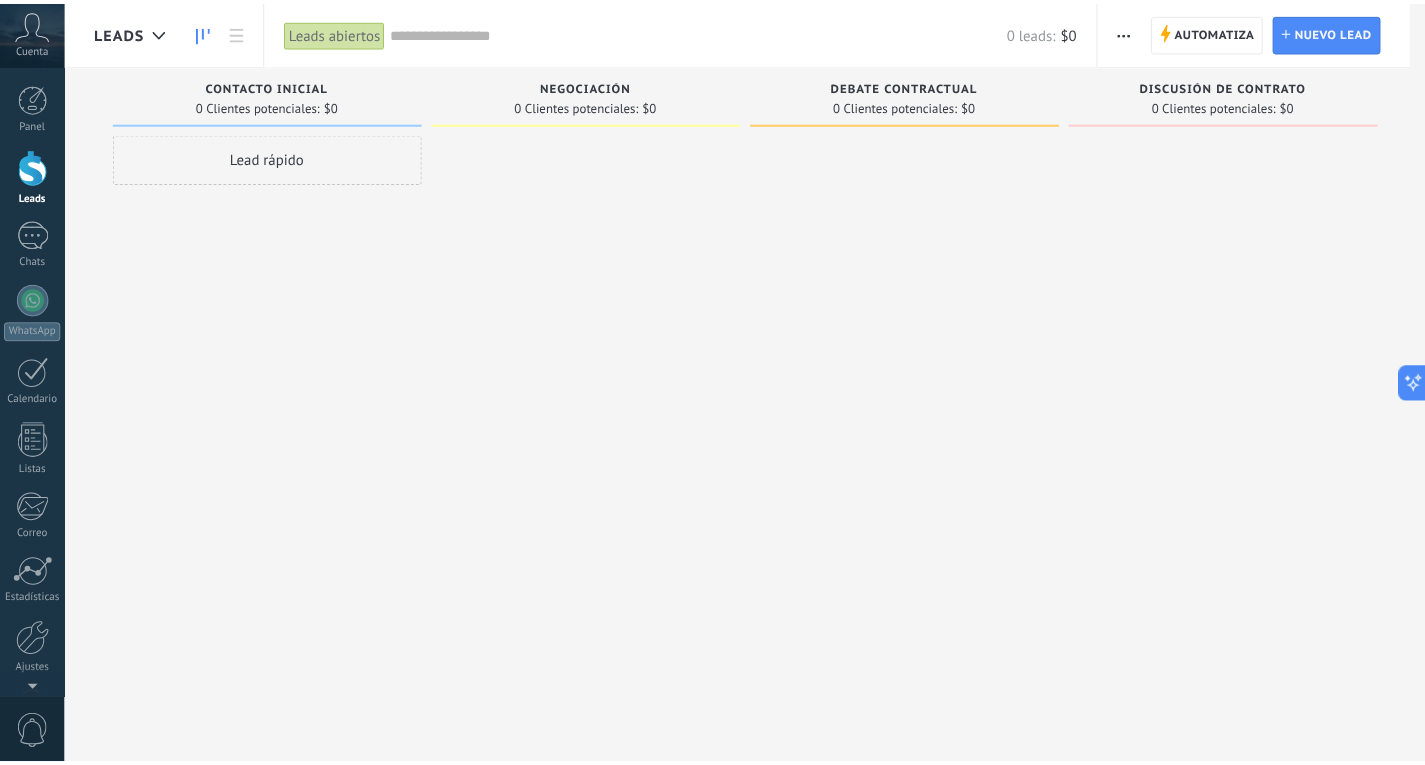 scroll, scrollTop: 0, scrollLeft: 0, axis: both 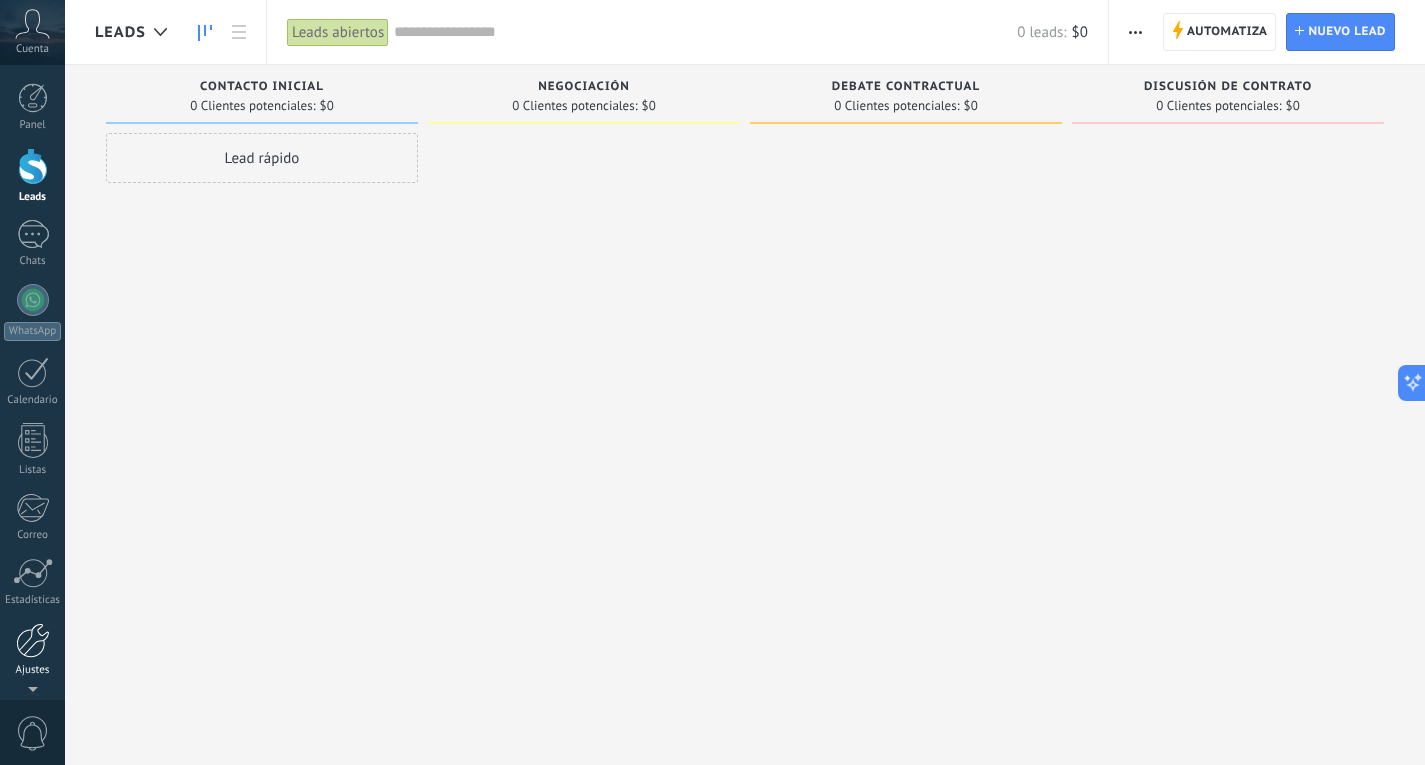 click at bounding box center (33, 640) 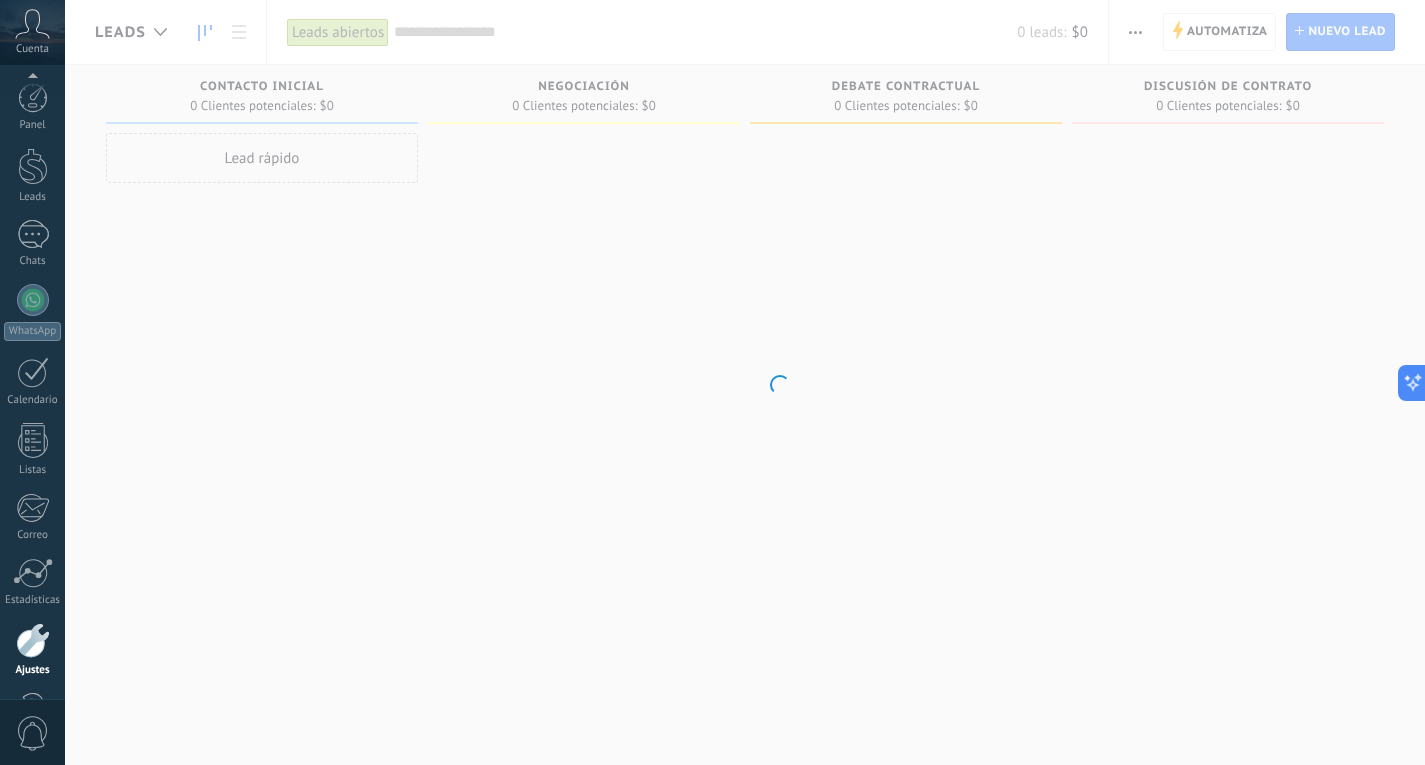 scroll, scrollTop: 67, scrollLeft: 0, axis: vertical 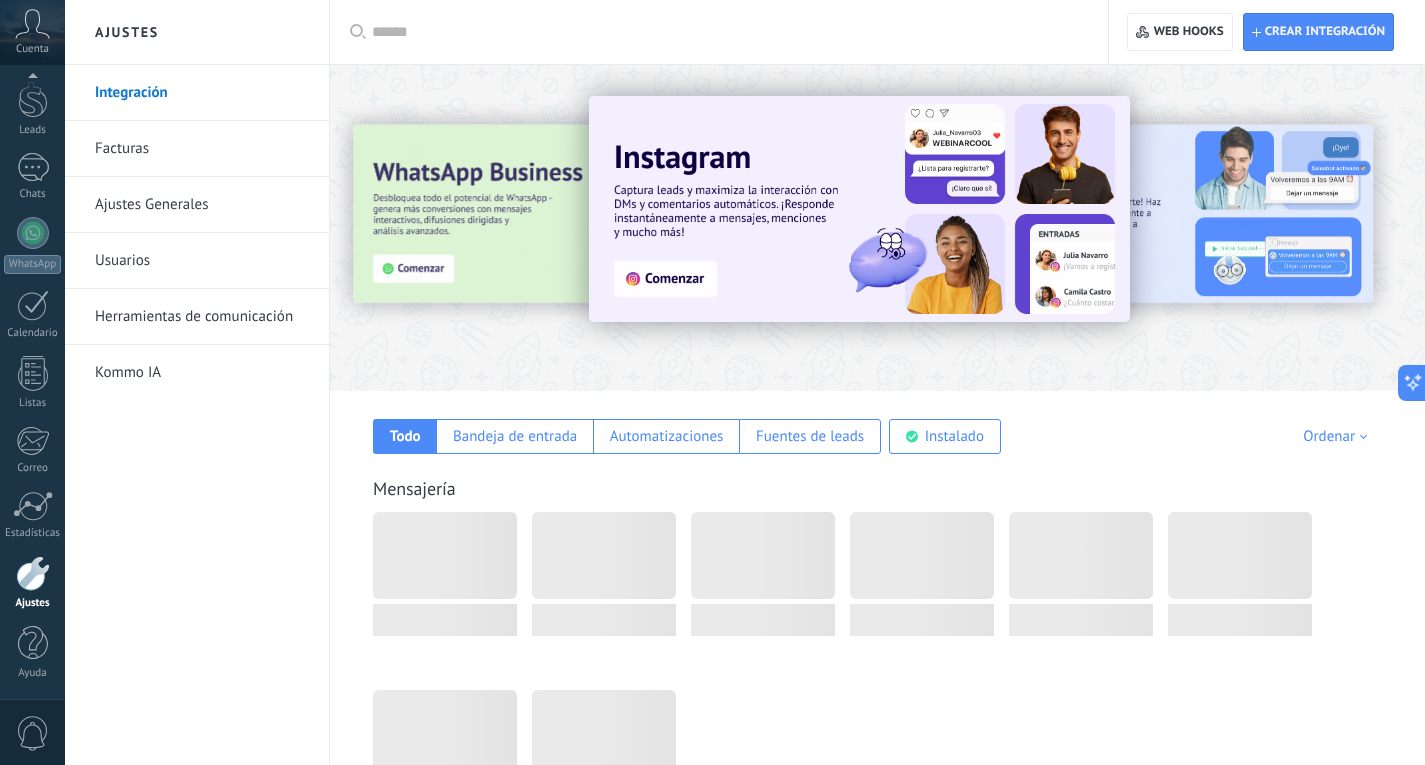 click on "Herramientas de comunicación" at bounding box center (202, 317) 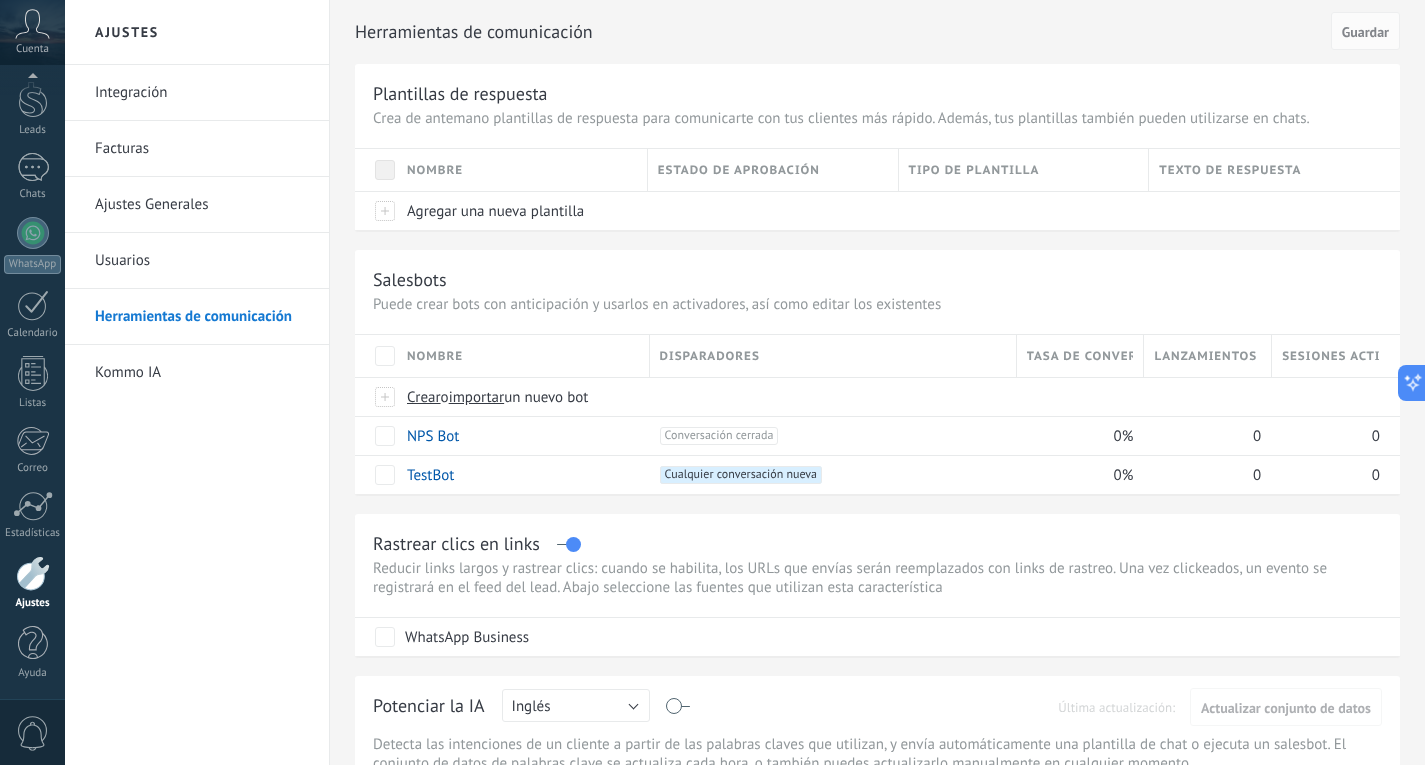 click on "Integración" at bounding box center (202, 93) 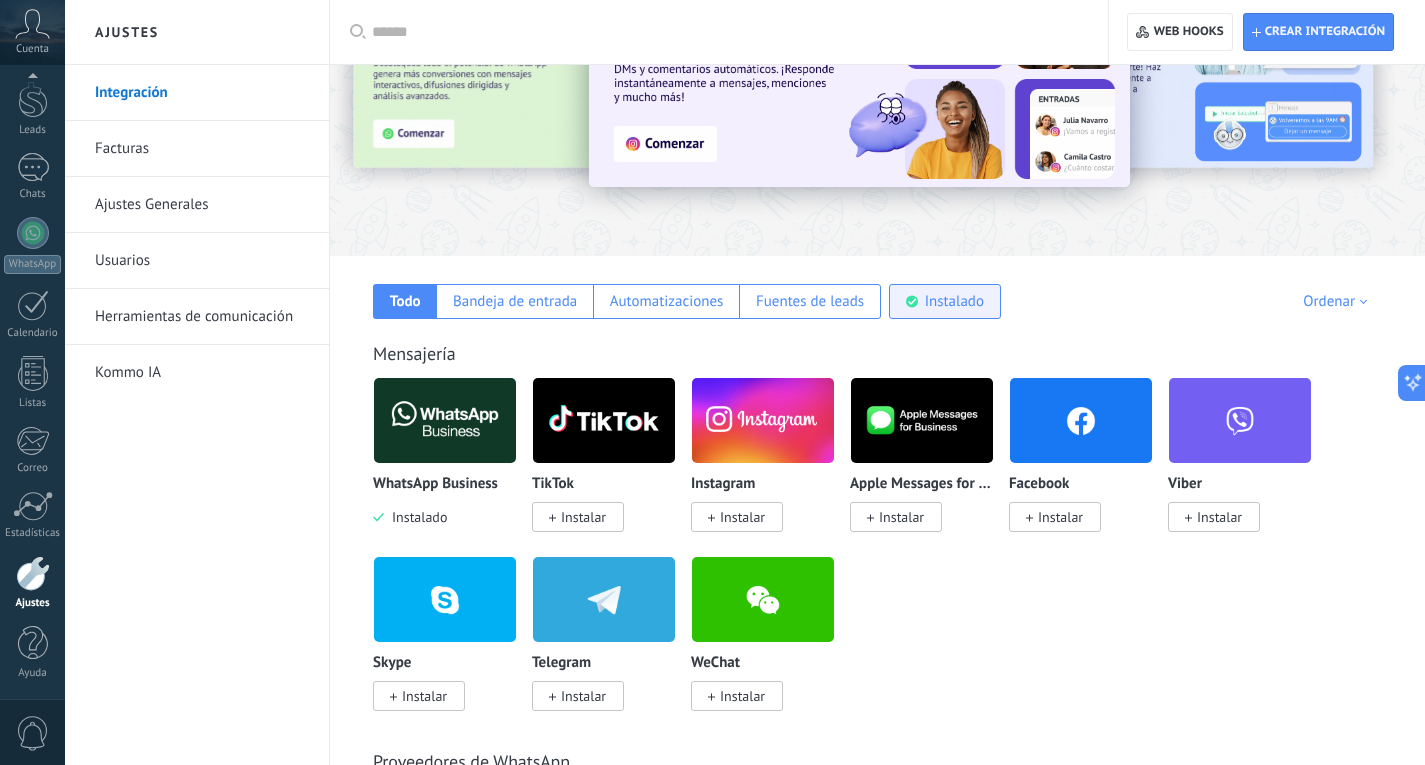 scroll, scrollTop: 100, scrollLeft: 0, axis: vertical 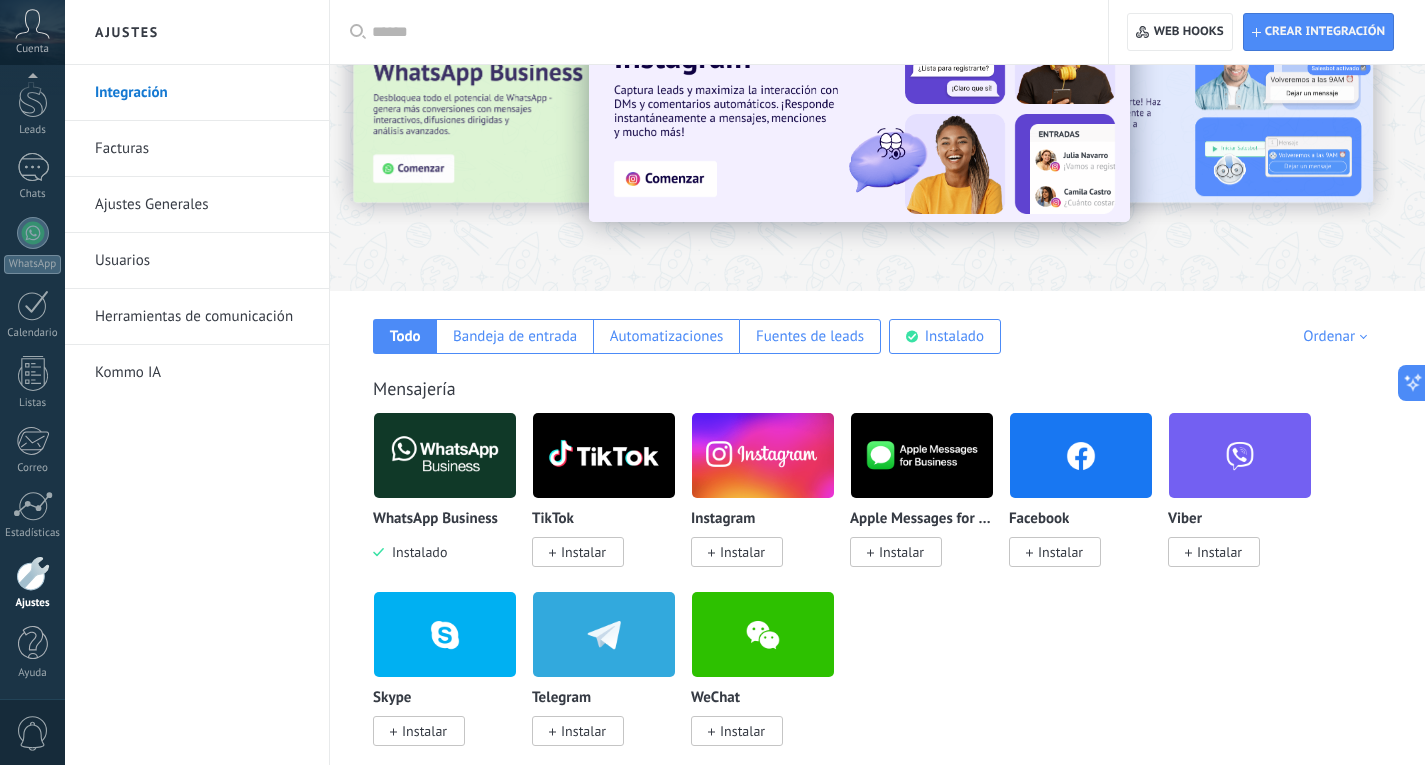 click at bounding box center (726, 32) 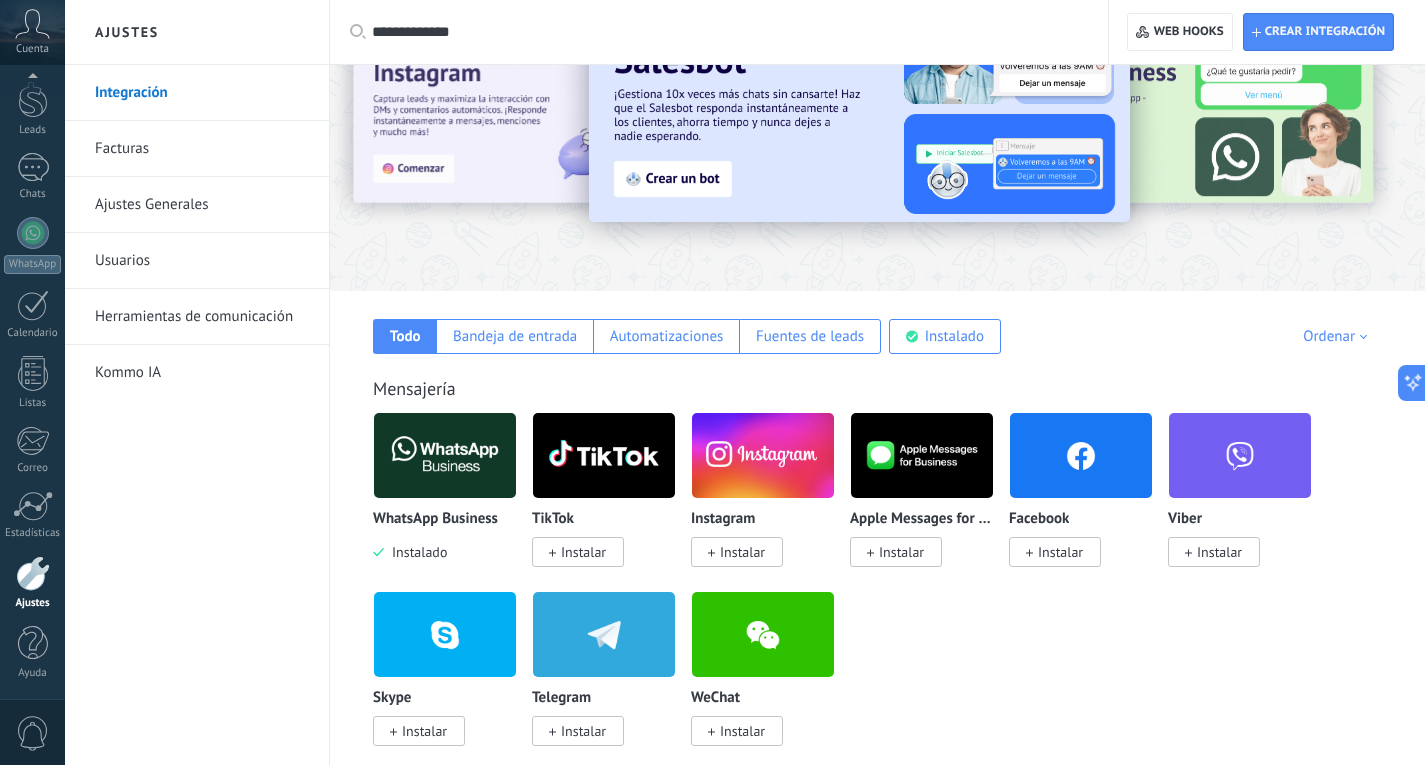 type on "**********" 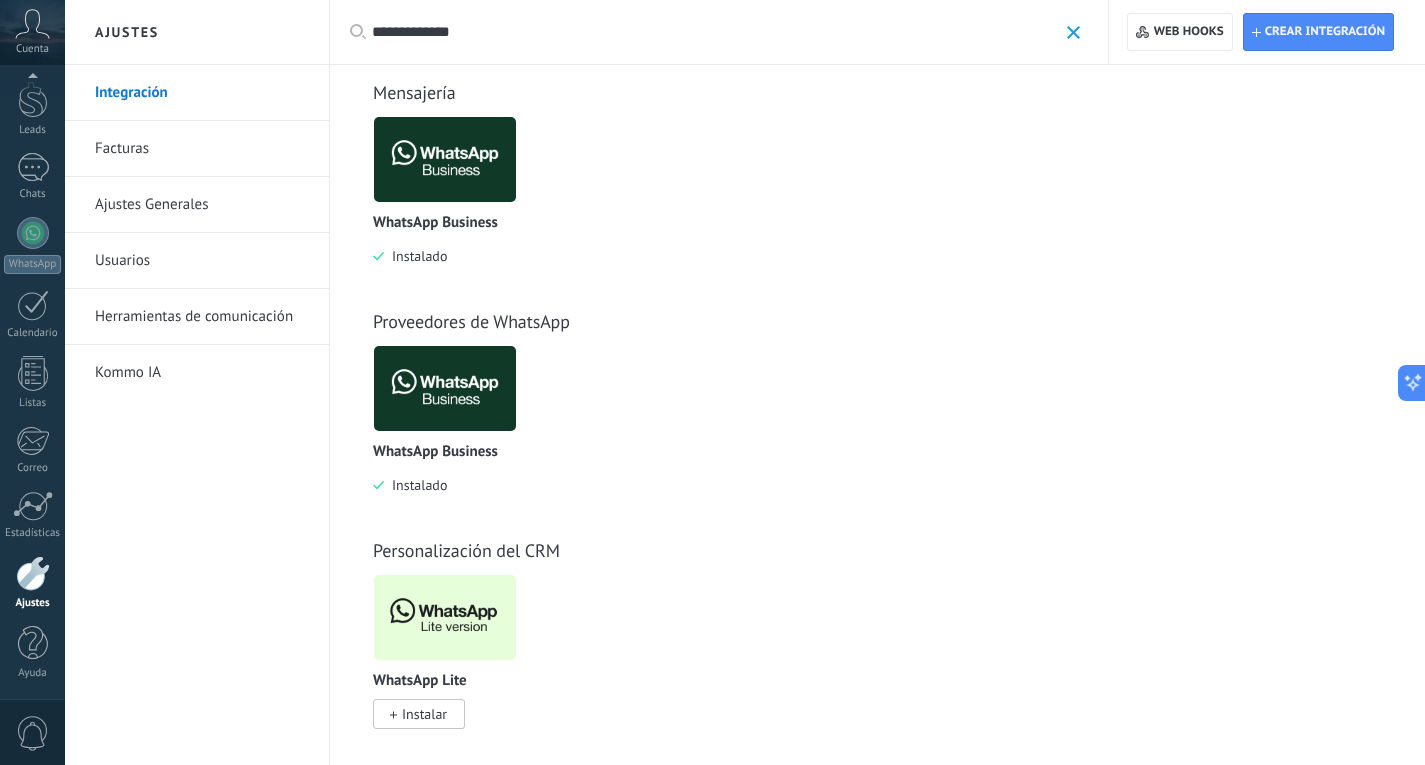 scroll, scrollTop: 37, scrollLeft: 0, axis: vertical 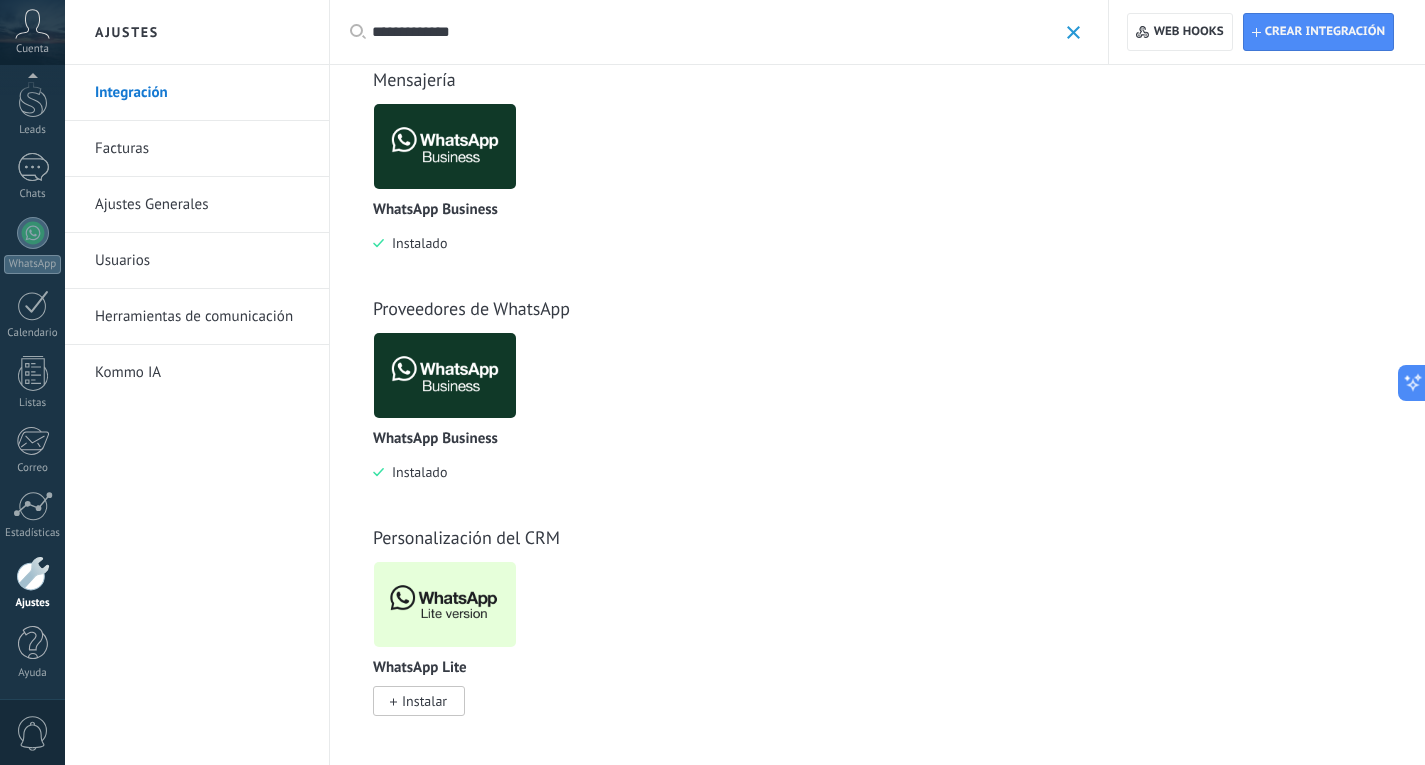 click on "Instalar" at bounding box center [424, 701] 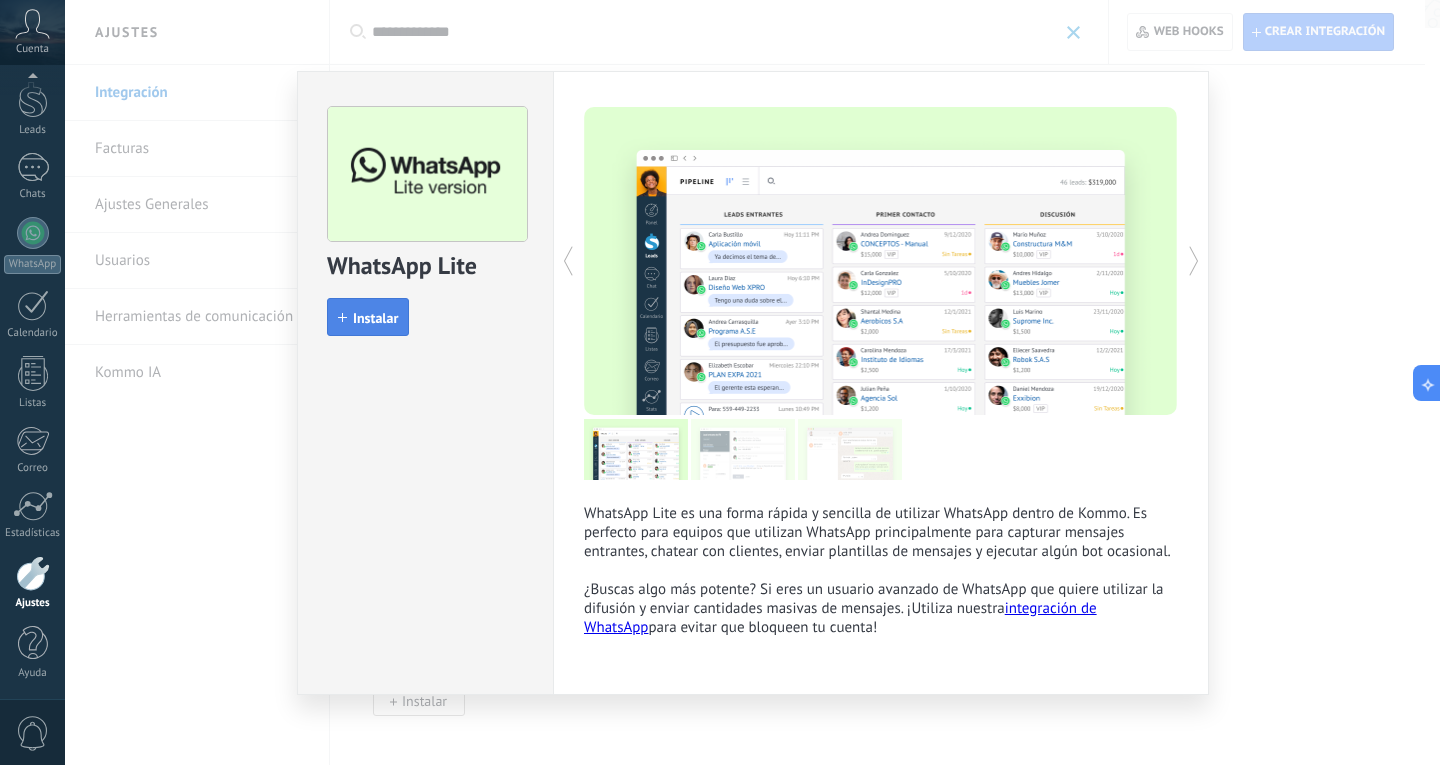 click on "Instalar" at bounding box center (375, 318) 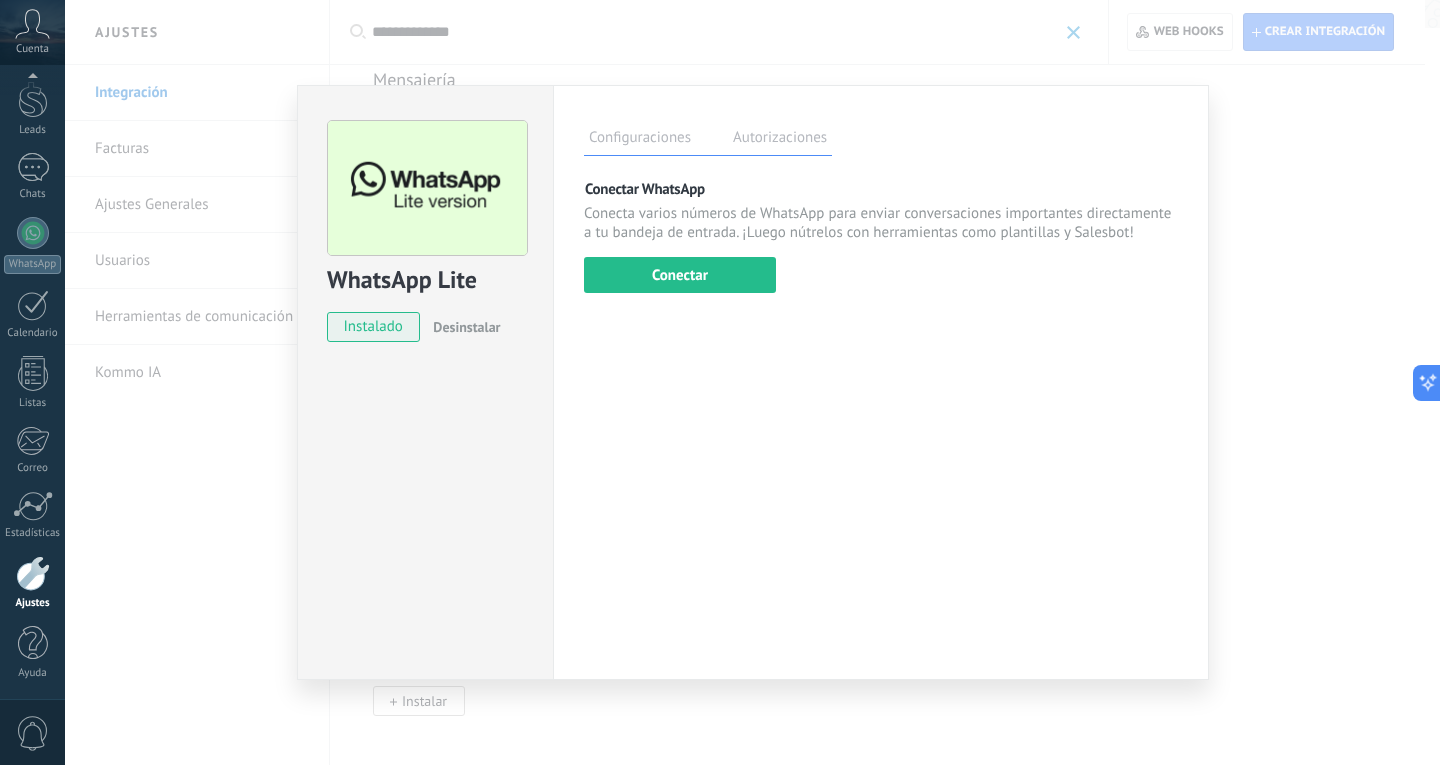 click on "WhatsApp Lite instalado Desinstalar Configuraciones Autorizaciones Esta pestaña registra a los usuarios que han concedido acceso a las integración a esta cuenta. Si deseas remover la posibilidad que un usuario pueda enviar solicitudes a la cuenta en nombre de esta integración, puedes revocar el acceso. Si el acceso a todos los usuarios es revocado, la integración dejará de funcionar. Esta aplicacion está instalada, pero nadie le ha dado acceso aun. Más de 2 mil millones de personas utilizan activamente WhatsApp para conectarse con amigos, familiares y empresas. Esta integración agrega el chat más popular a tu arsenal de comunicación: captura automáticamente leads desde los mensajes entrantes, comparte el acceso al chat con todo tu equipo y potencia todo con las herramientas integradas de Kommo, como el botón de compromiso y Salesbot. más _:  Guardar Conectar WhatsApp Conectar
Usa tu teléfono al menos  una vez en 14 días" at bounding box center [752, 382] 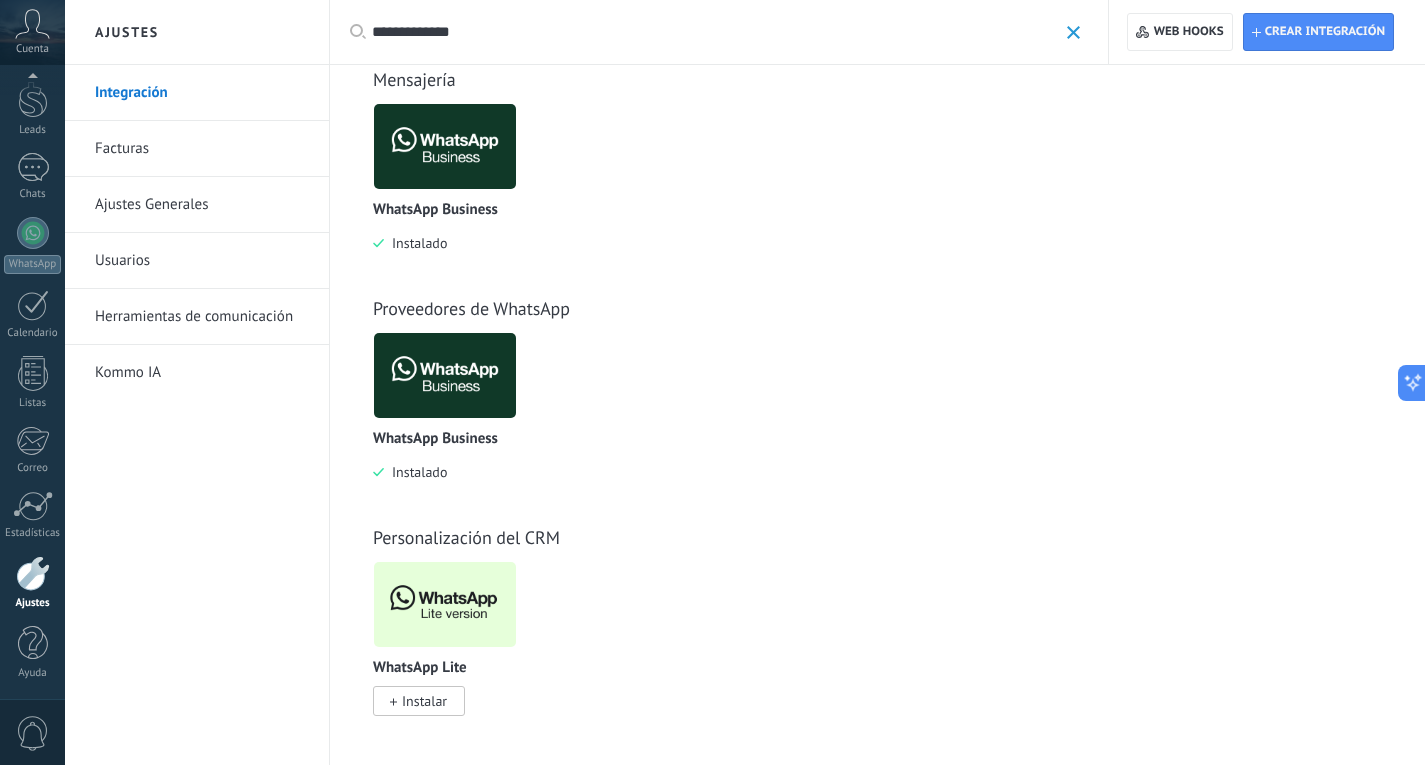 click at bounding box center (1073, 32) 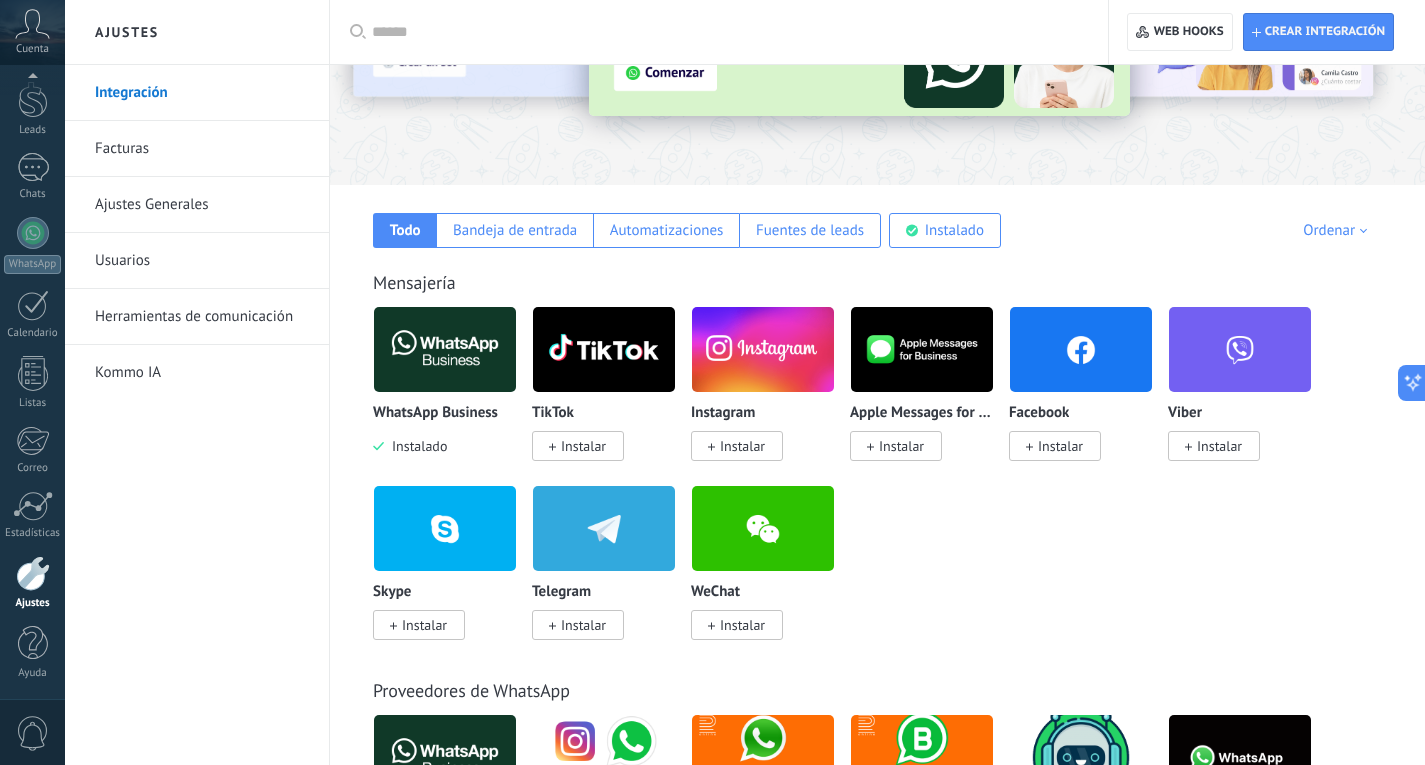 scroll, scrollTop: 337, scrollLeft: 0, axis: vertical 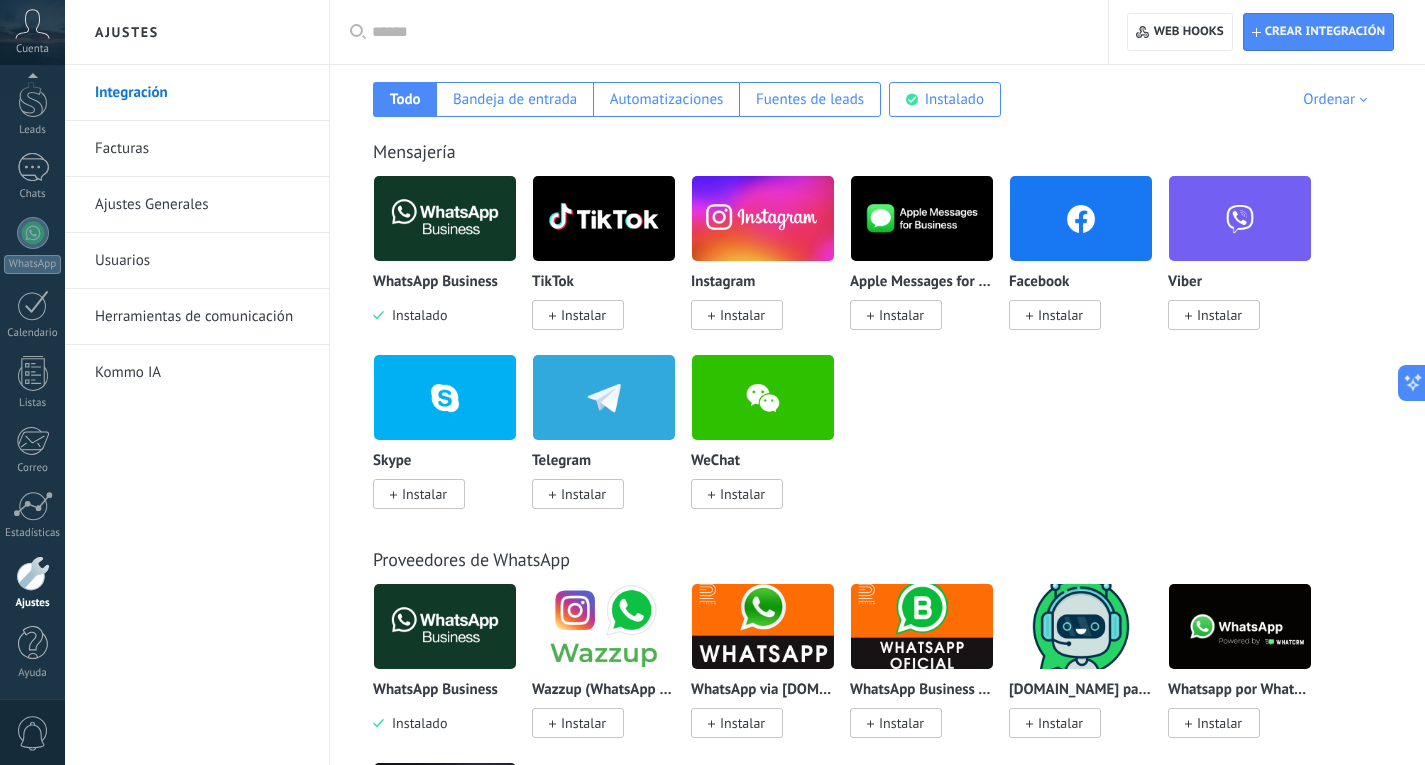 click on "Instalar" at bounding box center [742, 315] 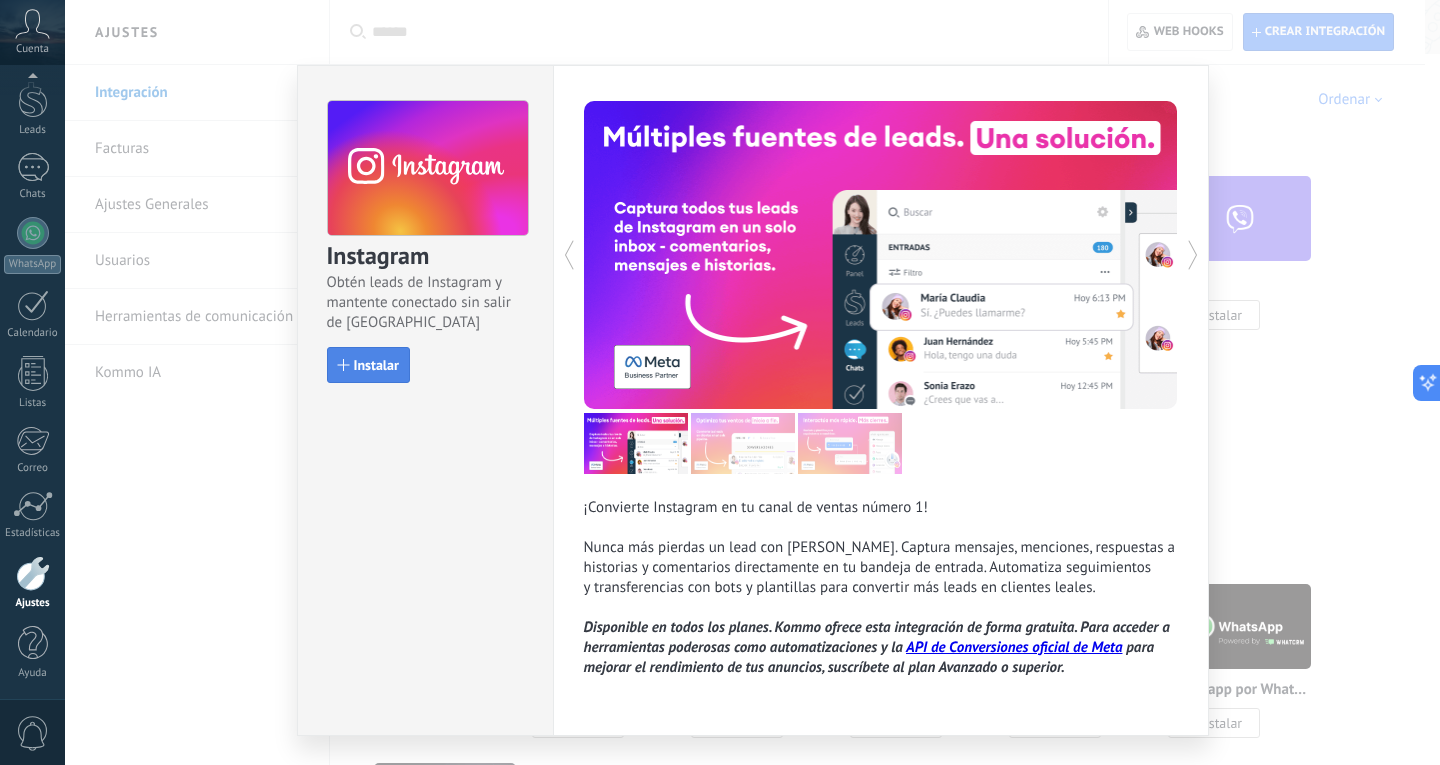 click on "Instalar" at bounding box center [368, 365] 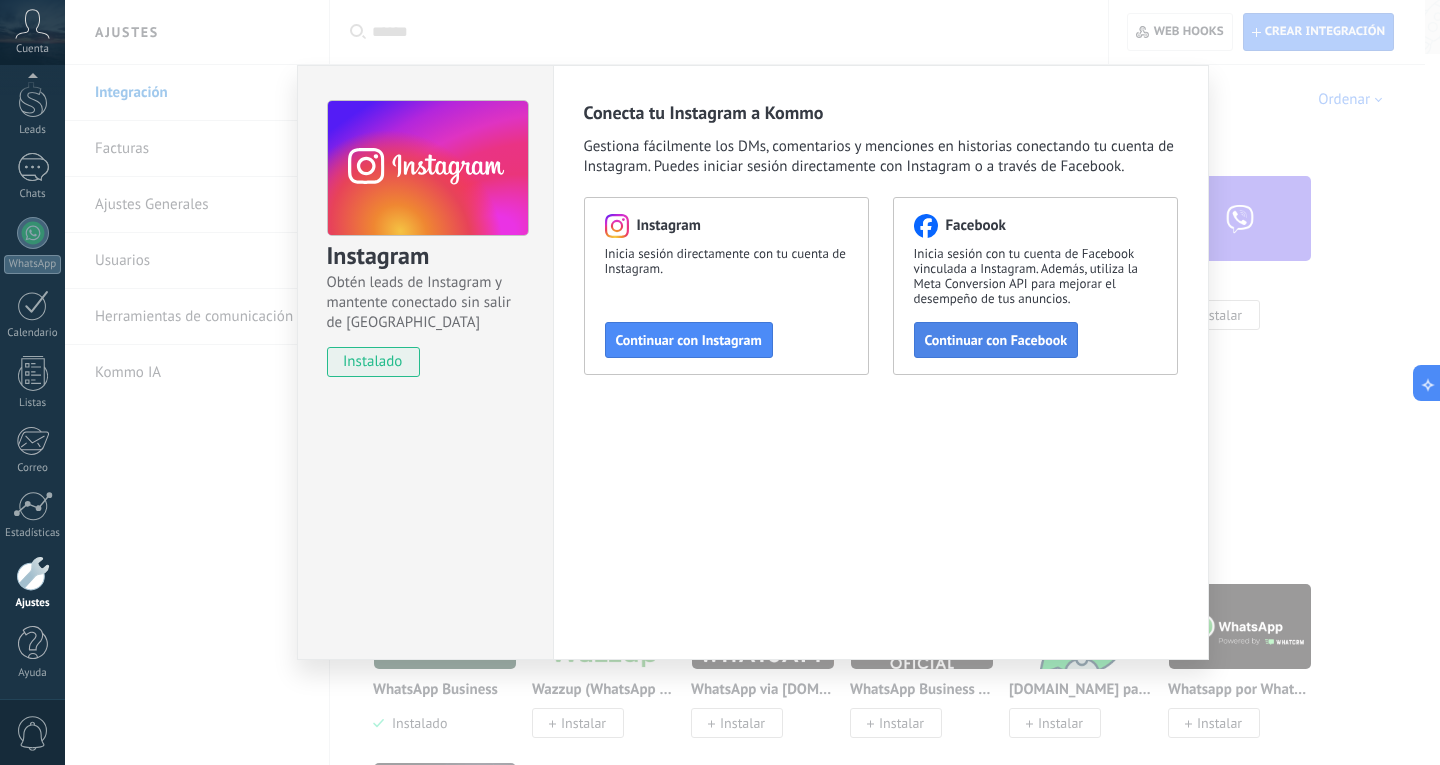 click on "Continuar con Facebook" at bounding box center (996, 340) 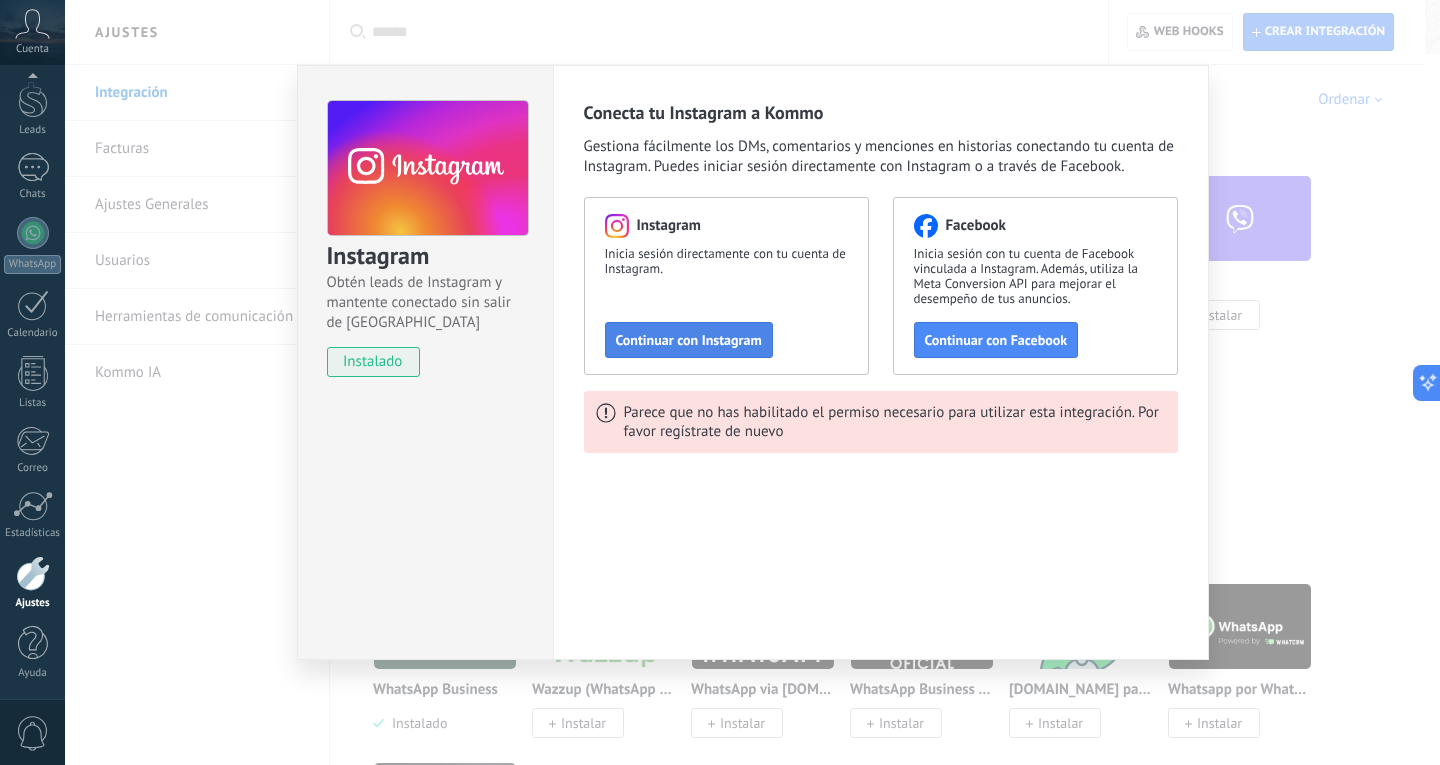 click on "Continuar con Instagram" at bounding box center [689, 340] 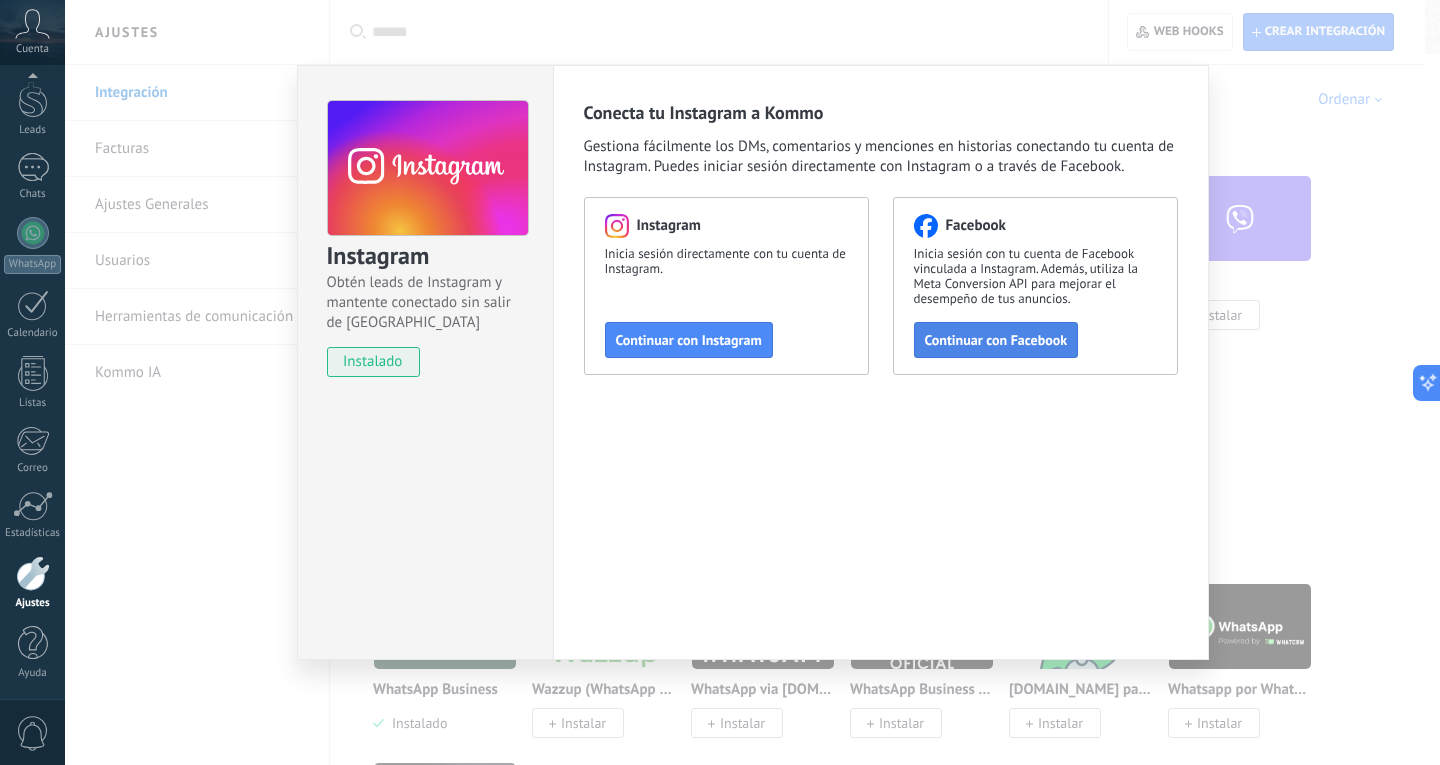 click on "Continuar con Facebook" at bounding box center (996, 340) 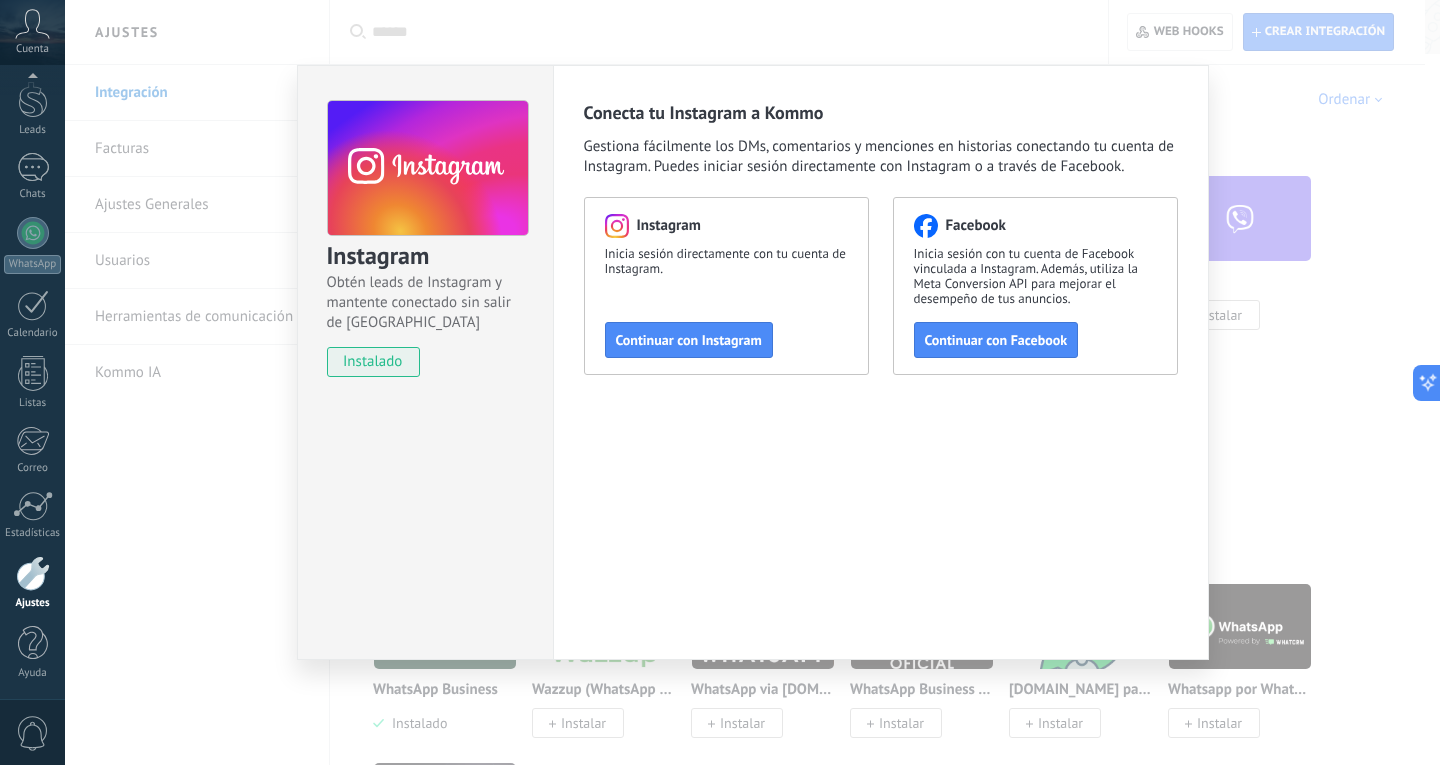 click on "Instagram Obtén leads de Instagram y mantente conectado sin salir de Kommo instalado Conecta tu Instagram a Kommo Gestiona fácilmente los DMs, comentarios y menciones en historias conectando tu cuenta de Instagram. Puedes iniciar sesión directamente con Instagram o a través de Facebook. Instagram Inicia sesión directamente con tu cuenta de Instagram. Continuar con Instagram Facebook Inicia sesión con tu cuenta de Facebook vinculada a Instagram. Además, utiliza la Meta Conversion API para mejorar el desempeño de tus anuncios. Continuar con Facebook" at bounding box center (752, 382) 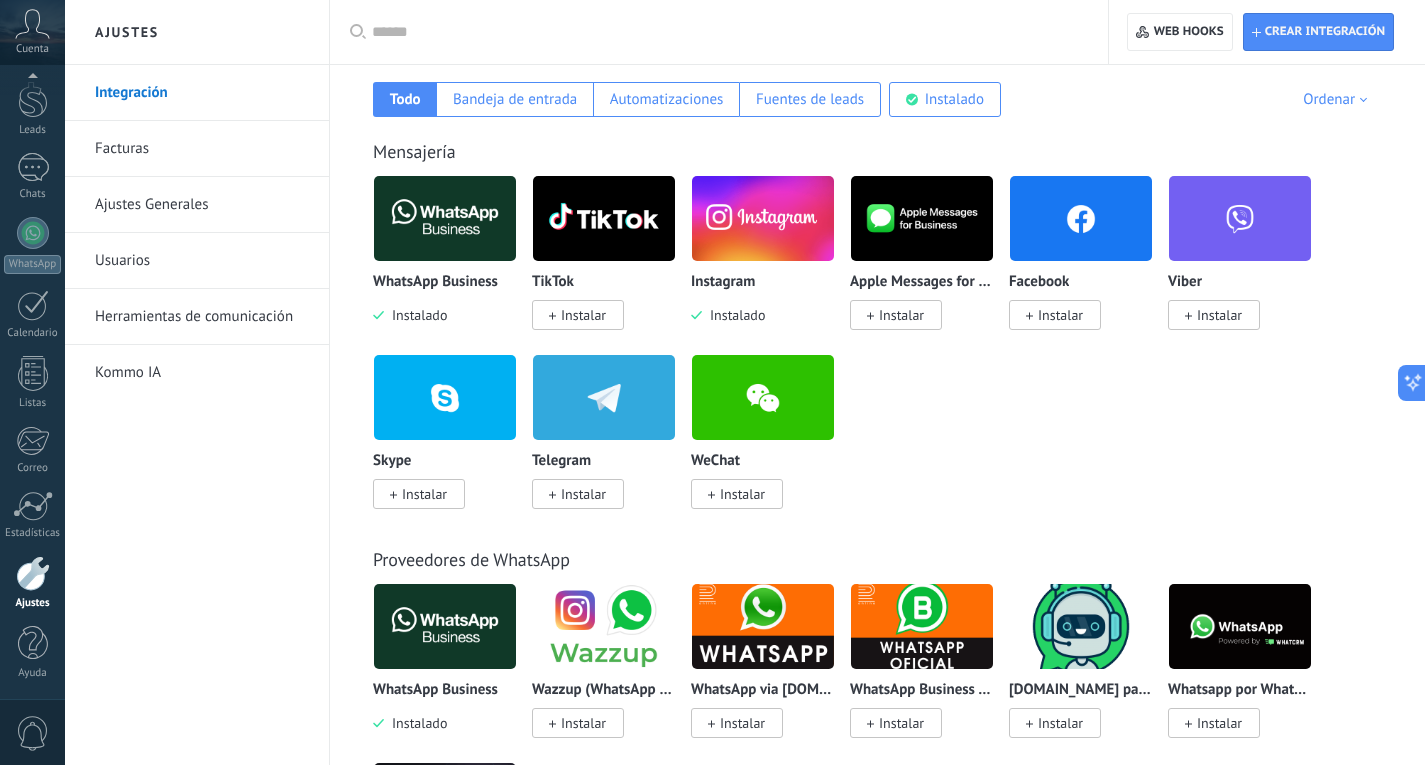click on "Instalar" at bounding box center [1060, 315] 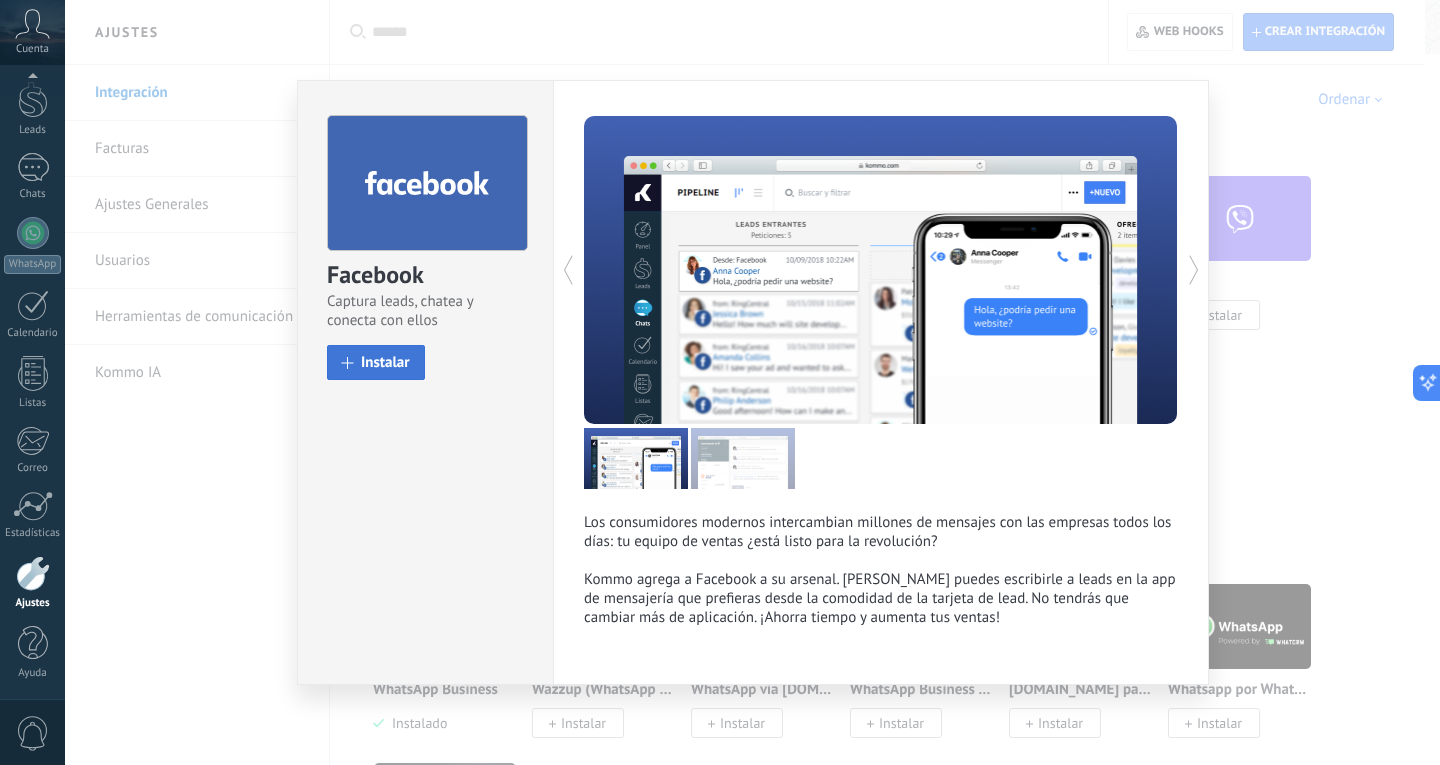 click on "Instalar" at bounding box center (376, 362) 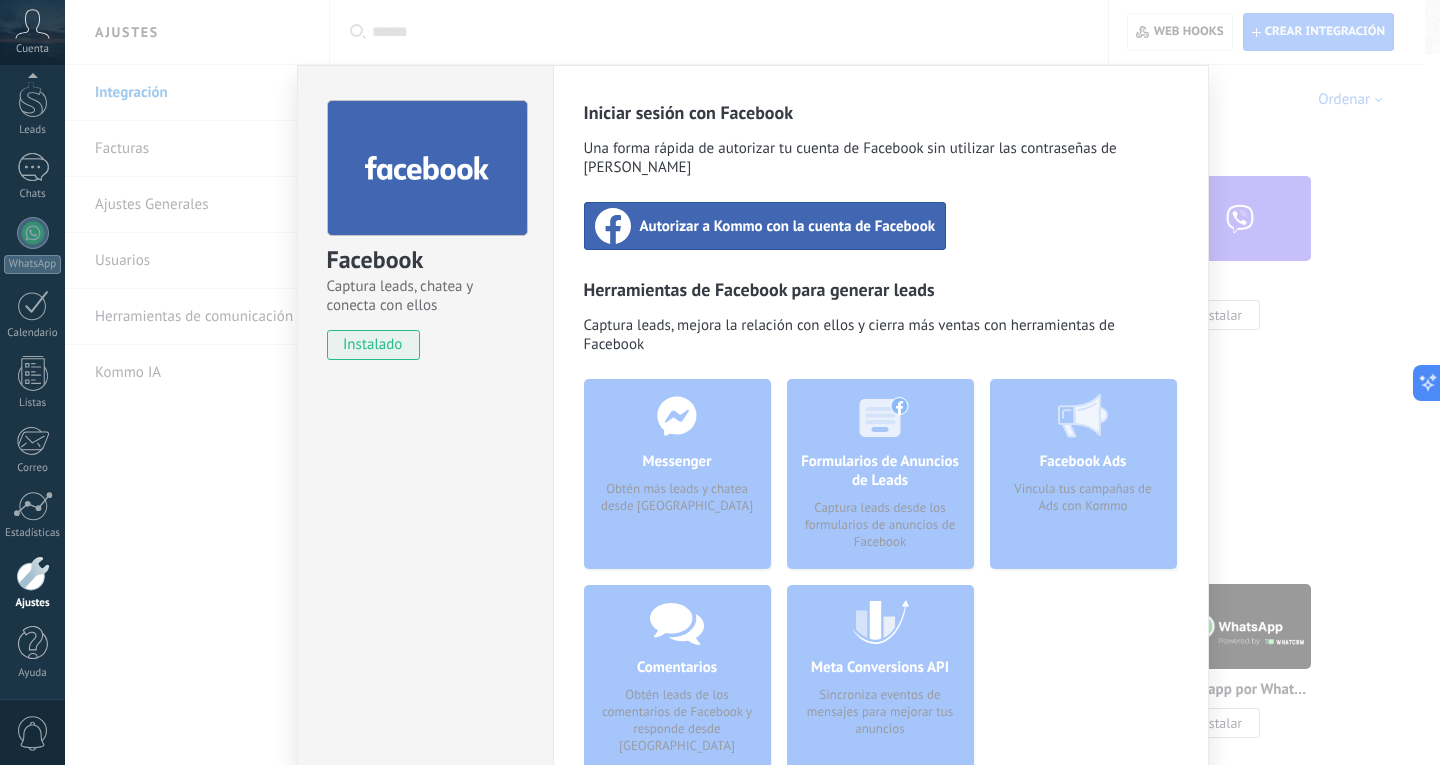 click on "Autorizar a Kommo con la cuenta de Facebook" at bounding box center (788, 226) 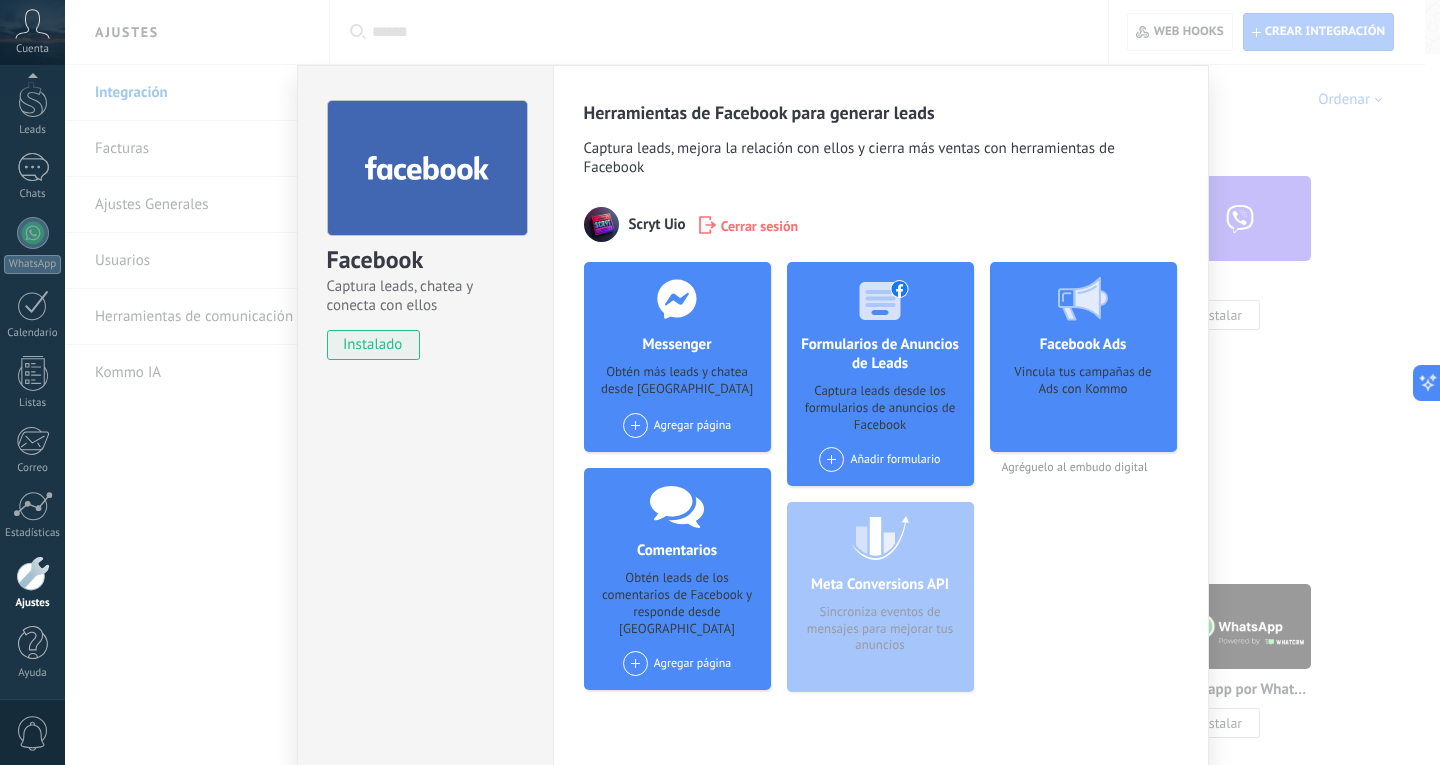 click on "Facebook Captura leads, chatea y conecta con ellos instalado Desinstalar Herramientas de Facebook para generar leads Captura leads, mejora la relación con ellos y cierra más ventas con herramientas de Facebook Scryt Uio Cerrar sesión Messenger Obtén más leads y chatea desde Kommo Agregar página Comentarios Obtén leads de los comentarios de Facebook y responde desde Kommo Agregar página Formularios de Anuncios de Leads Captura leads desde los formularios de anuncios de Facebook Añadir formulario Meta Conversions API Sincroniza eventos de mensajes para mejorar tus anuncios Facebook Ads Vincula tus campañas de Ads con Kommo Agréguelo al embudo digital más" at bounding box center (752, 382) 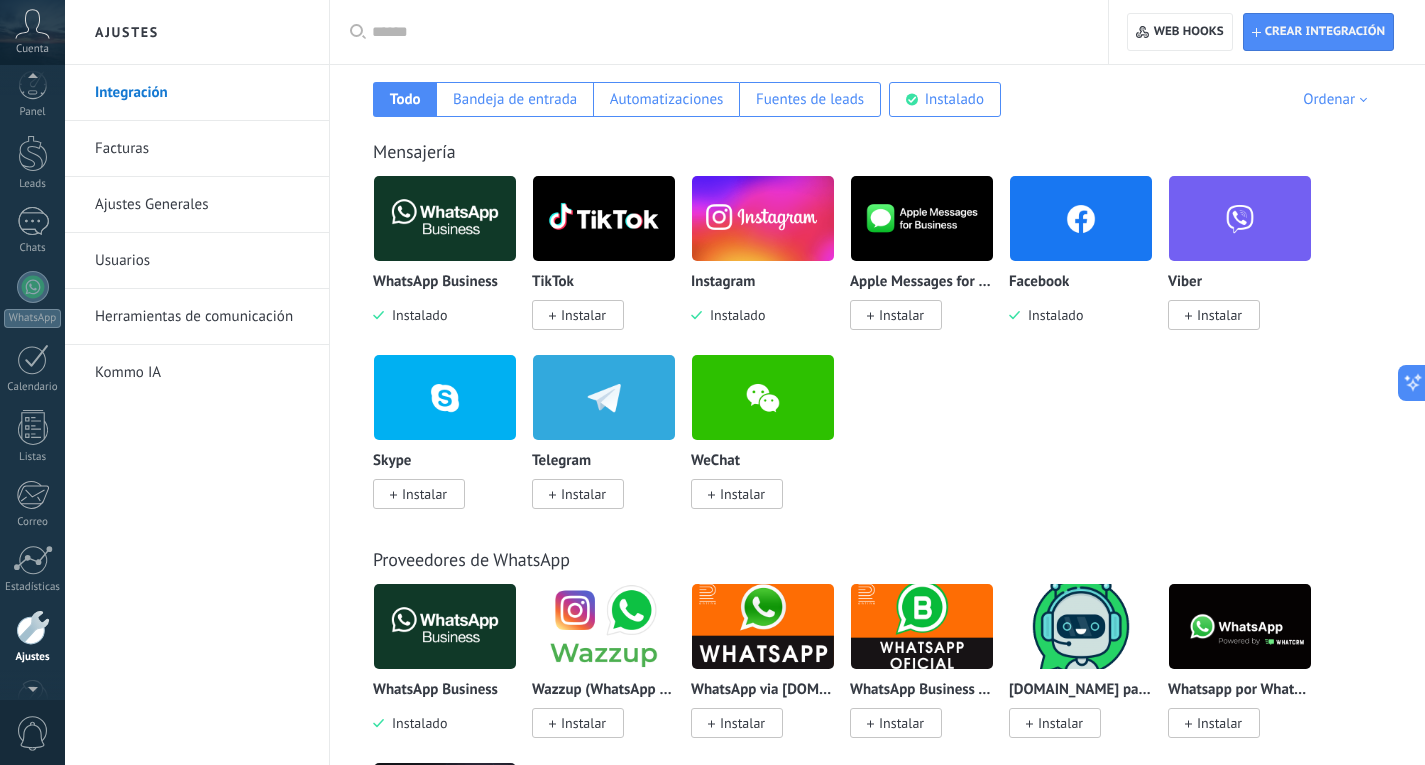 scroll, scrollTop: 0, scrollLeft: 0, axis: both 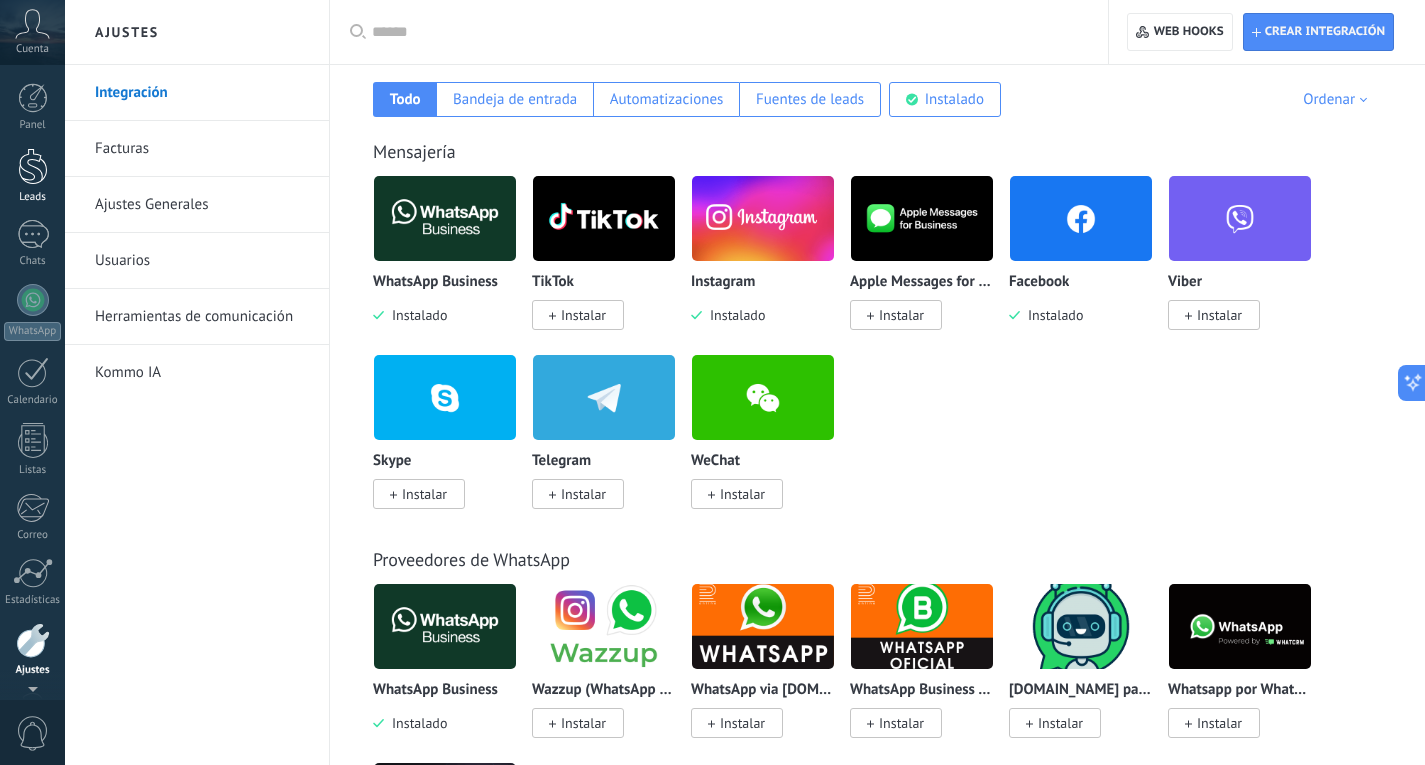 click at bounding box center [33, 166] 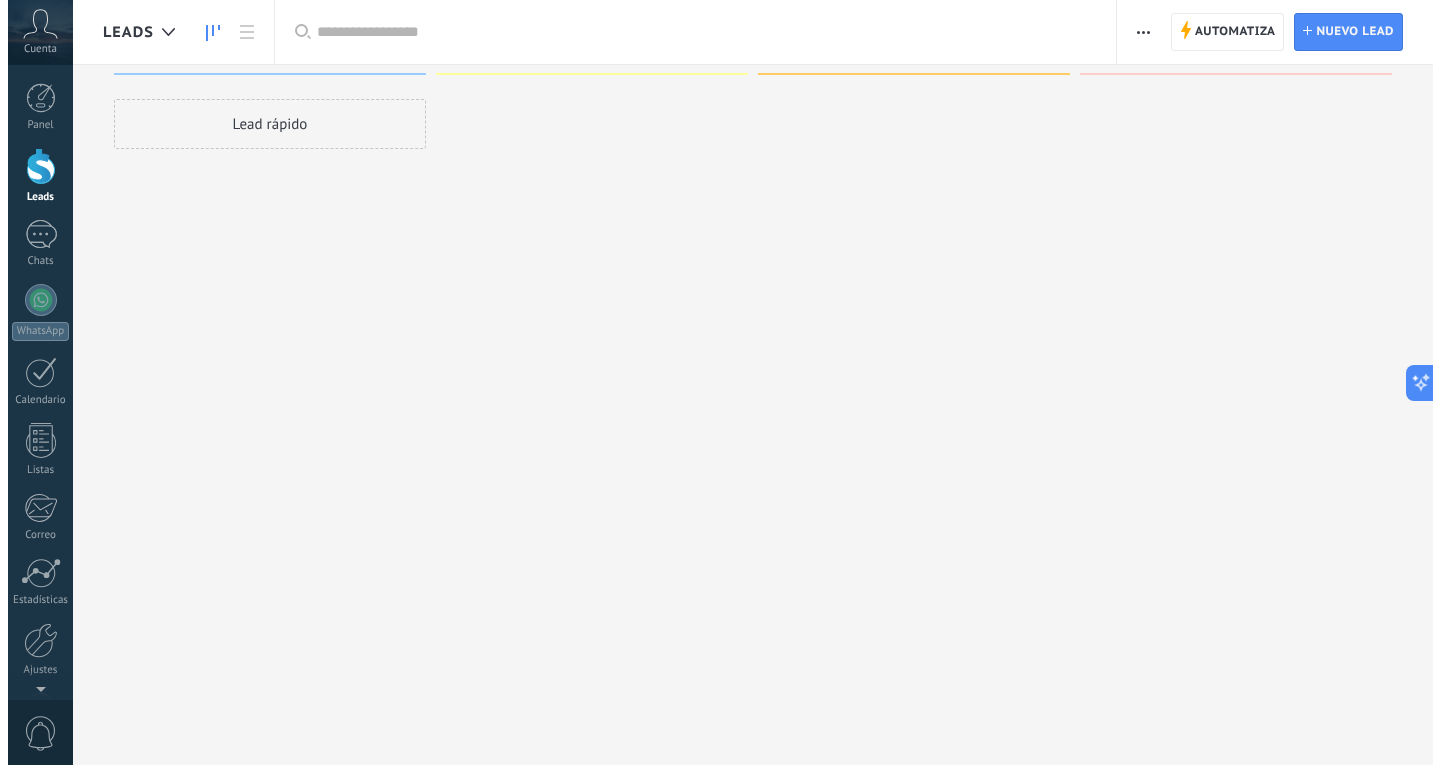 scroll, scrollTop: 0, scrollLeft: 0, axis: both 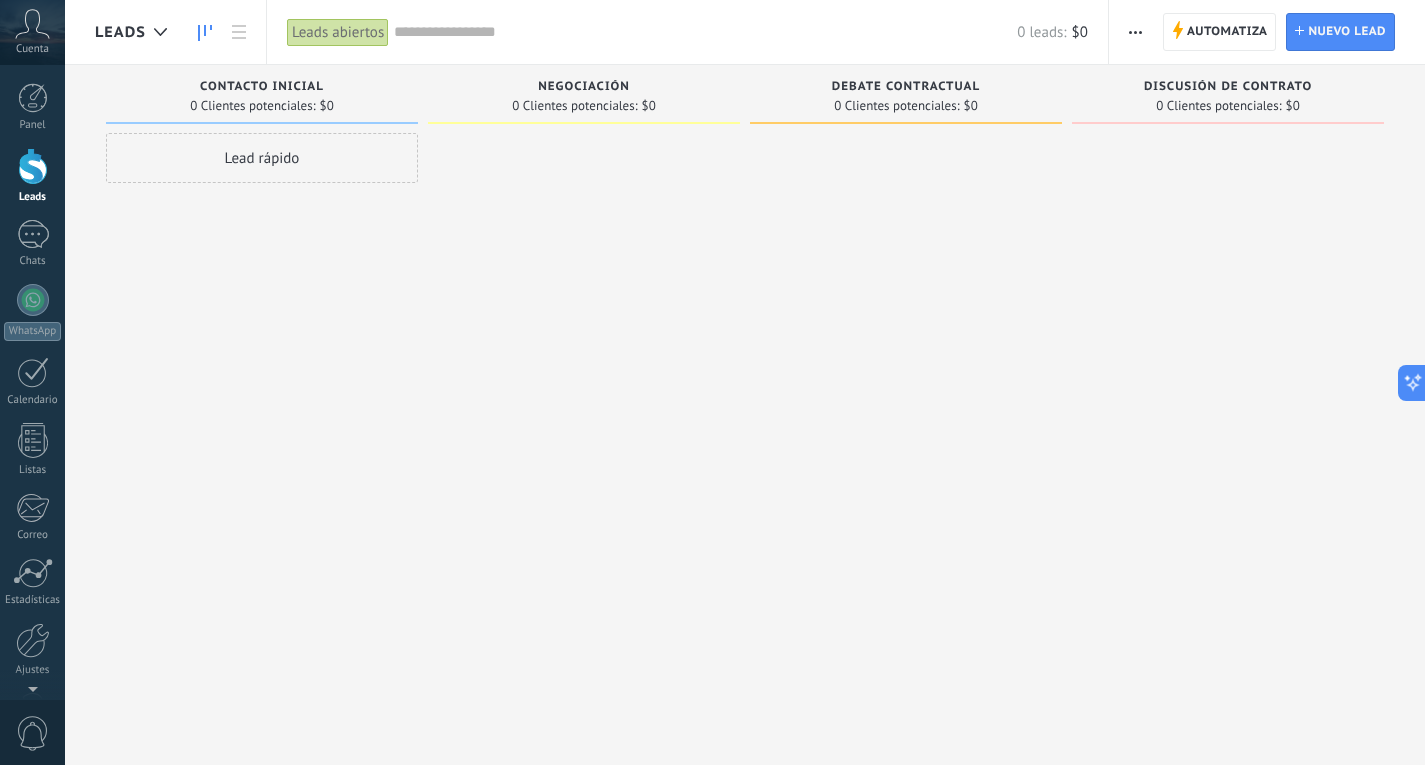 click at bounding box center (1135, 32) 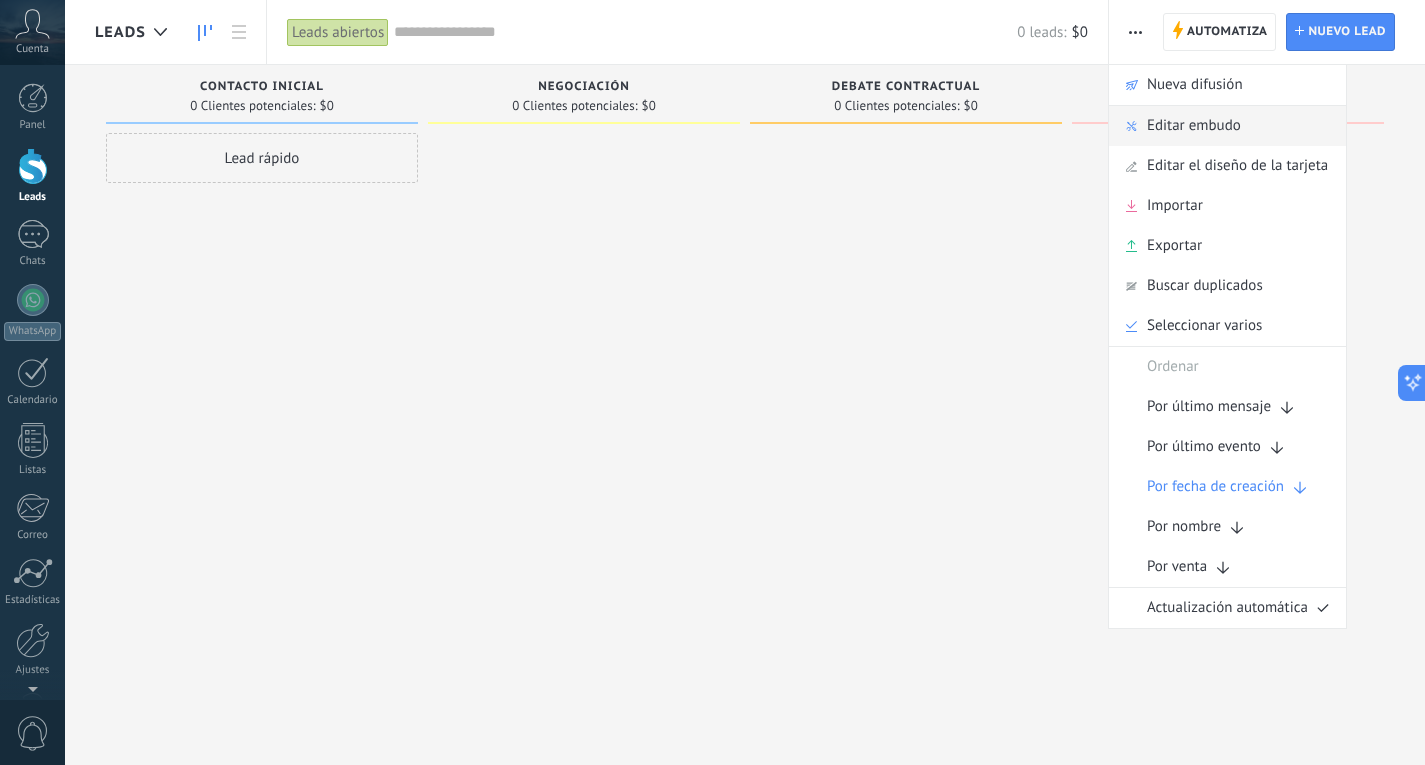 click on "Editar embudo" at bounding box center [1194, 126] 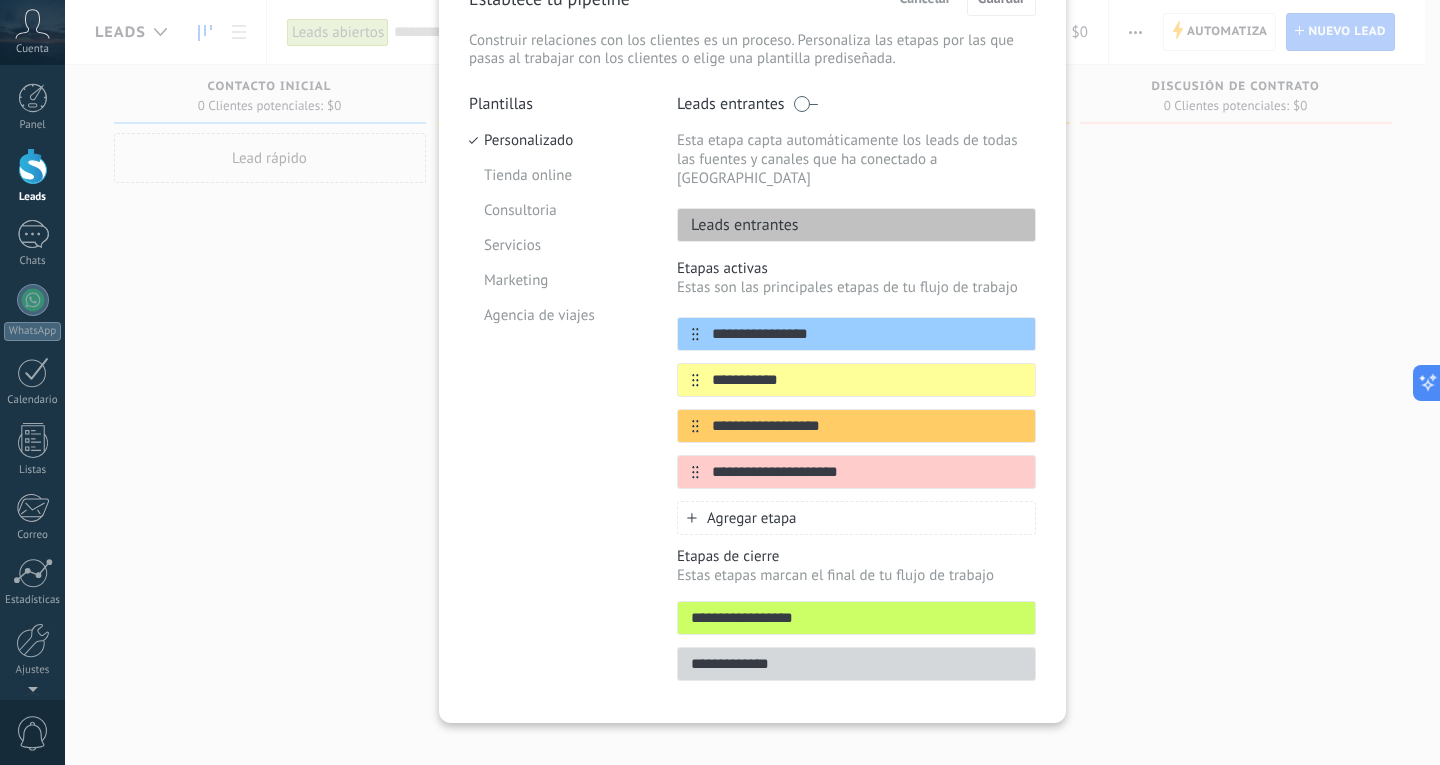 scroll, scrollTop: 119, scrollLeft: 0, axis: vertical 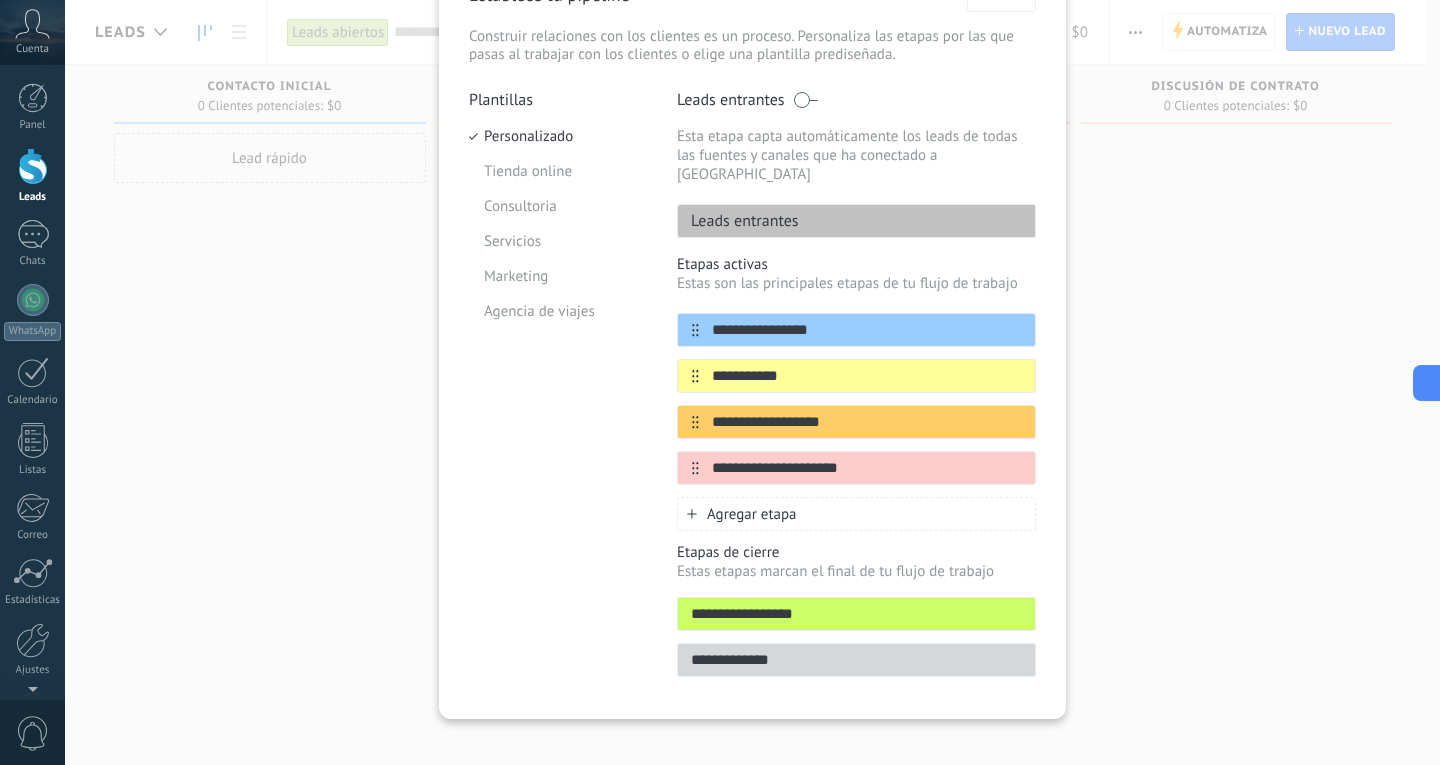 click on "**********" at bounding box center [752, 382] 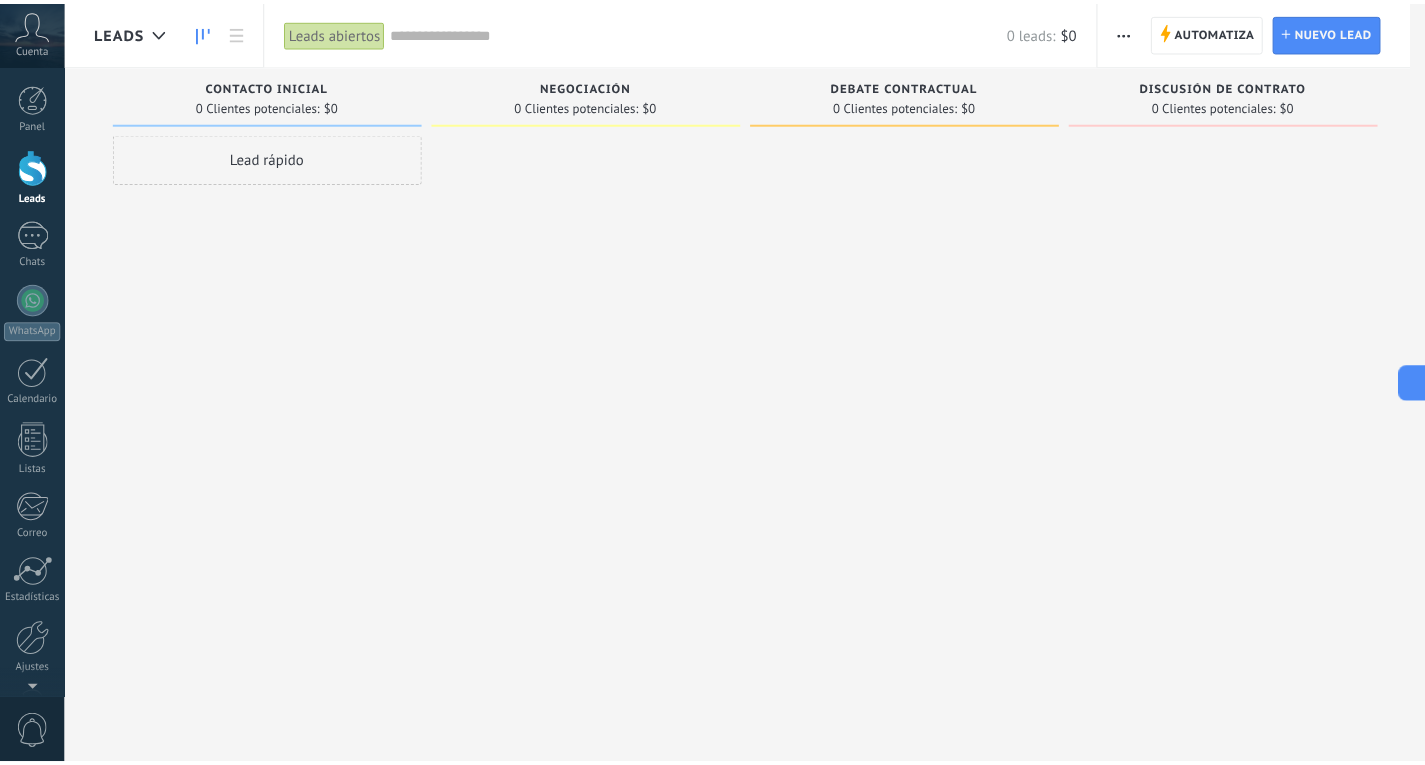 scroll, scrollTop: 0, scrollLeft: 0, axis: both 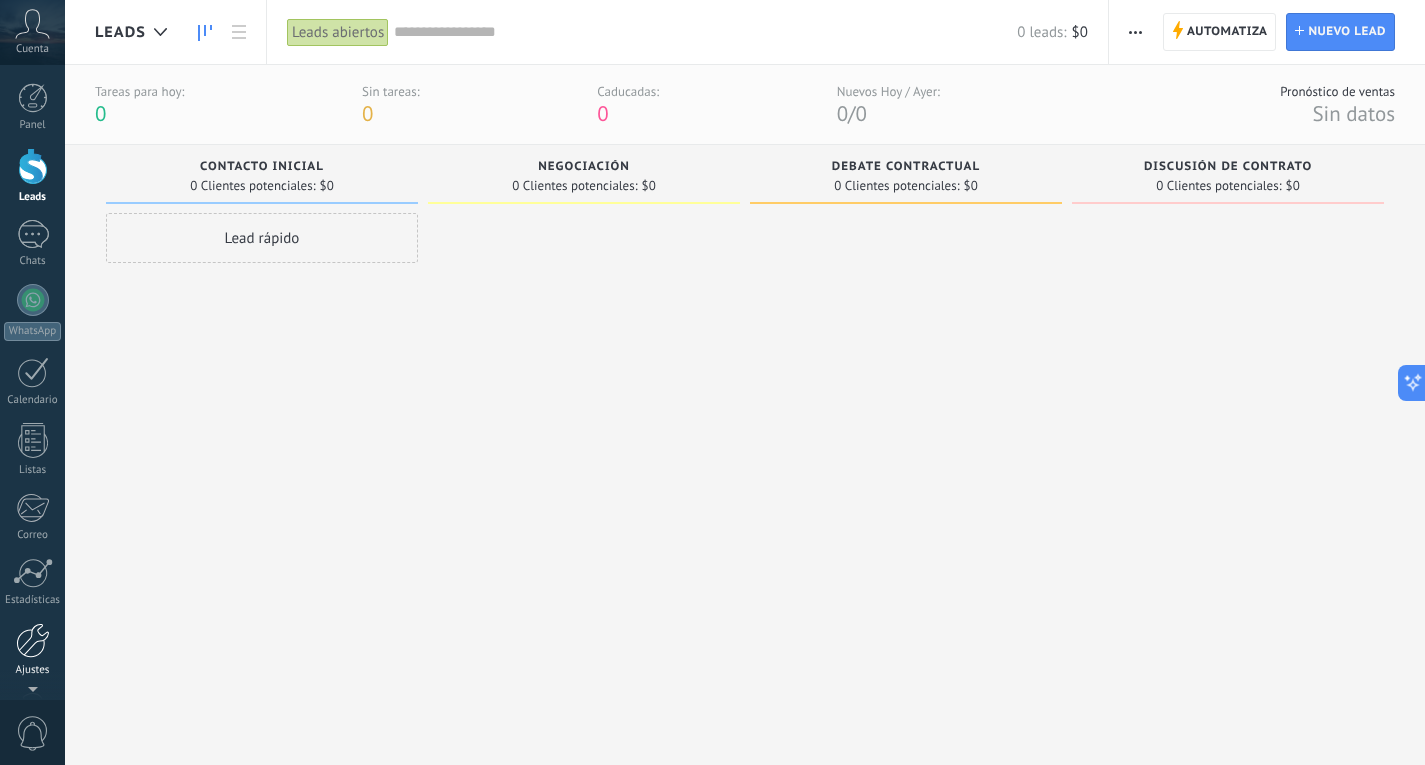 click at bounding box center (33, 640) 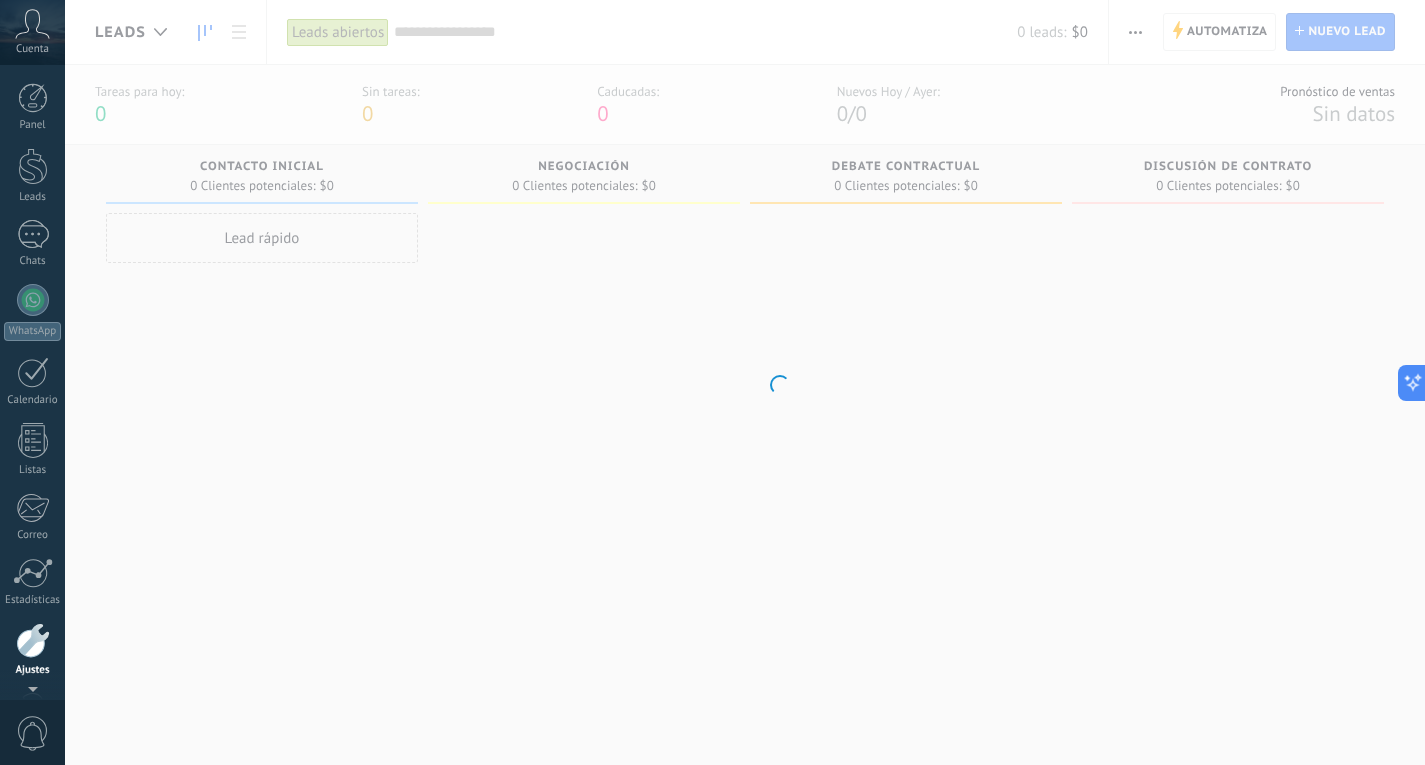 scroll, scrollTop: 67, scrollLeft: 0, axis: vertical 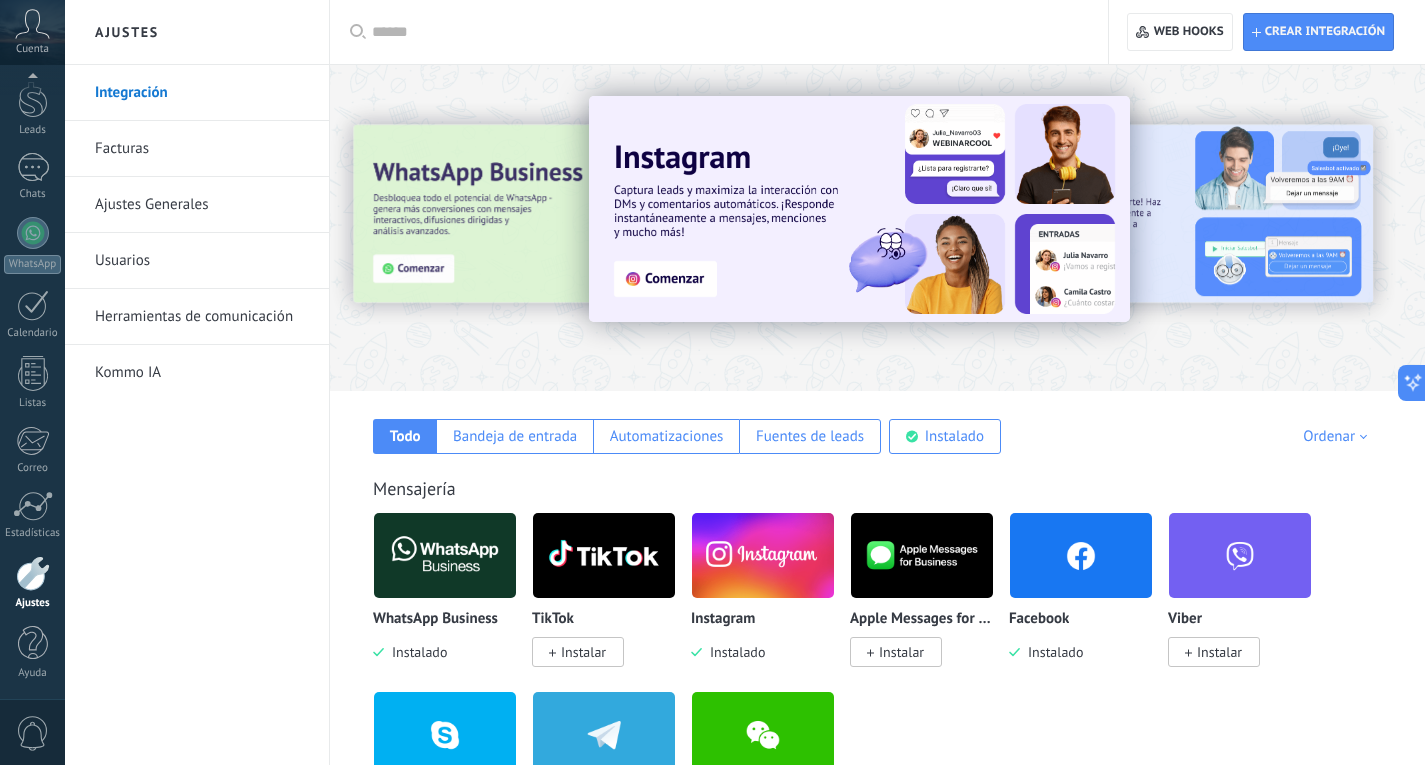 click at bounding box center [1081, 555] 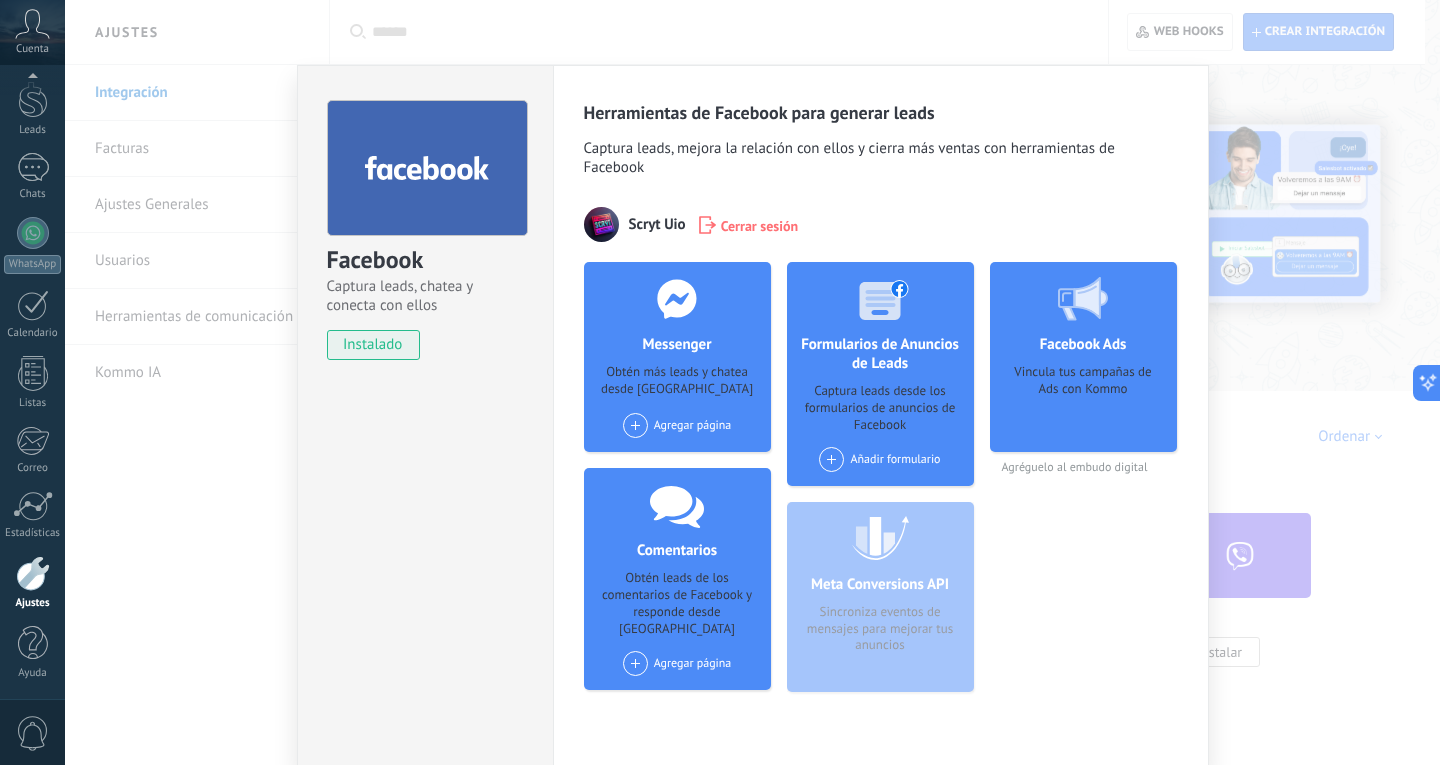 click on "Cerrar sesión" at bounding box center [760, 225] 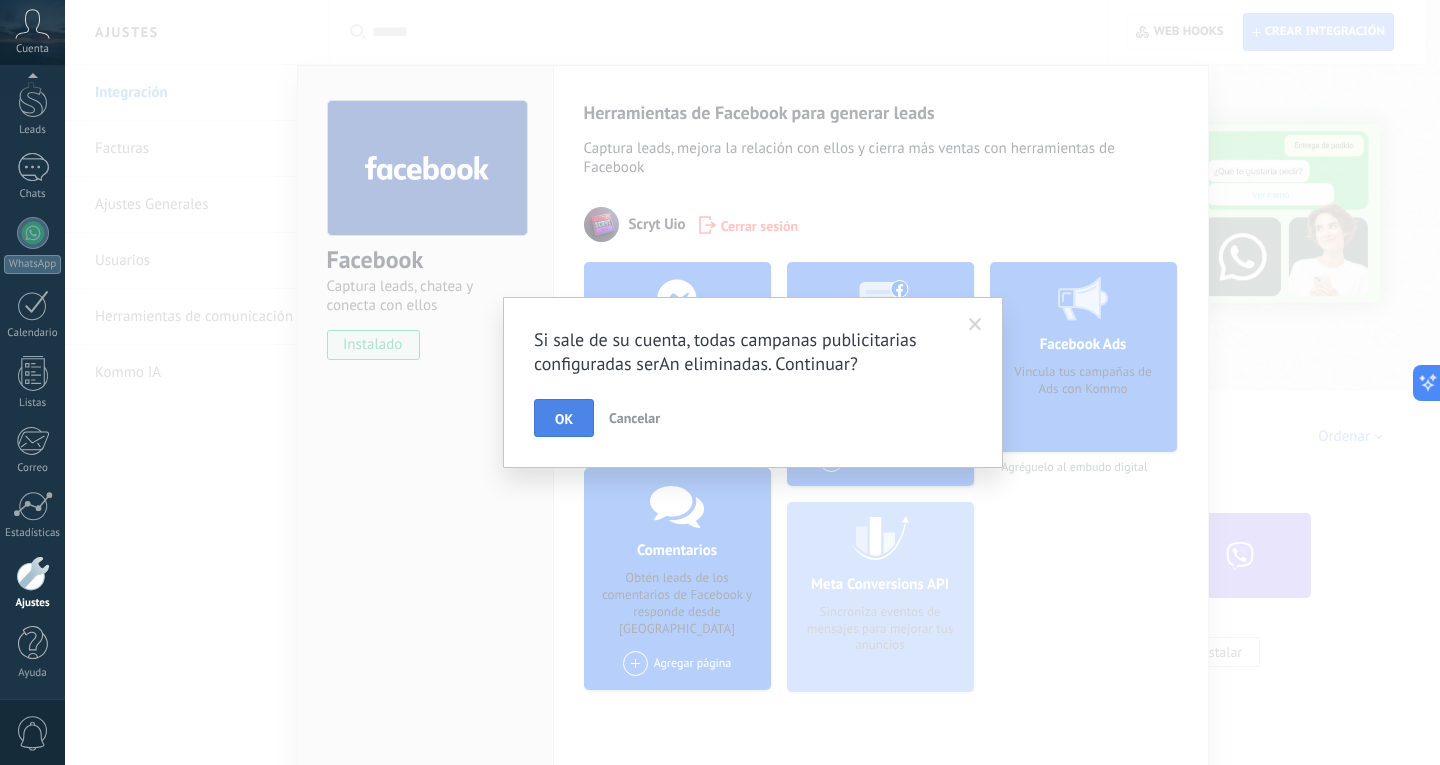 click on "OK" at bounding box center (564, 419) 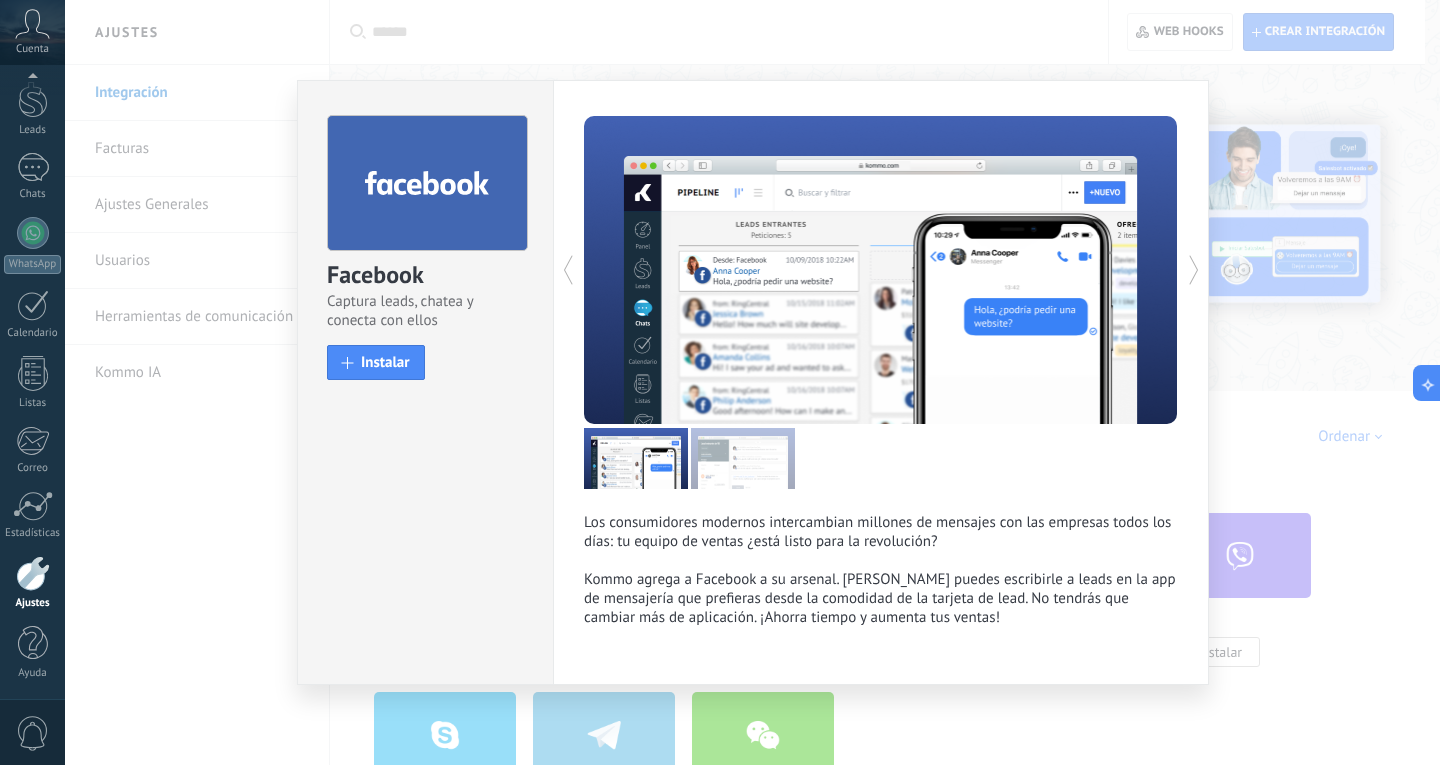 click on "Facebook Captura leads, chatea y conecta con ellos install Instalar Los consumidores modernos intercambian millones de mensajes con las empresas todos los días: tu equipo de ventas ¿está listo para la revolución?     Kommo agrega a Facebook a su arsenal. [PERSON_NAME] puedes escribirle a leads en la app de mensajería que prefieras desde la comodidad de la tarjeta de lead. No tendrás que cambiar más de aplicación. ¡Ahorra tiempo y aumenta tus ventas! más" at bounding box center (752, 382) 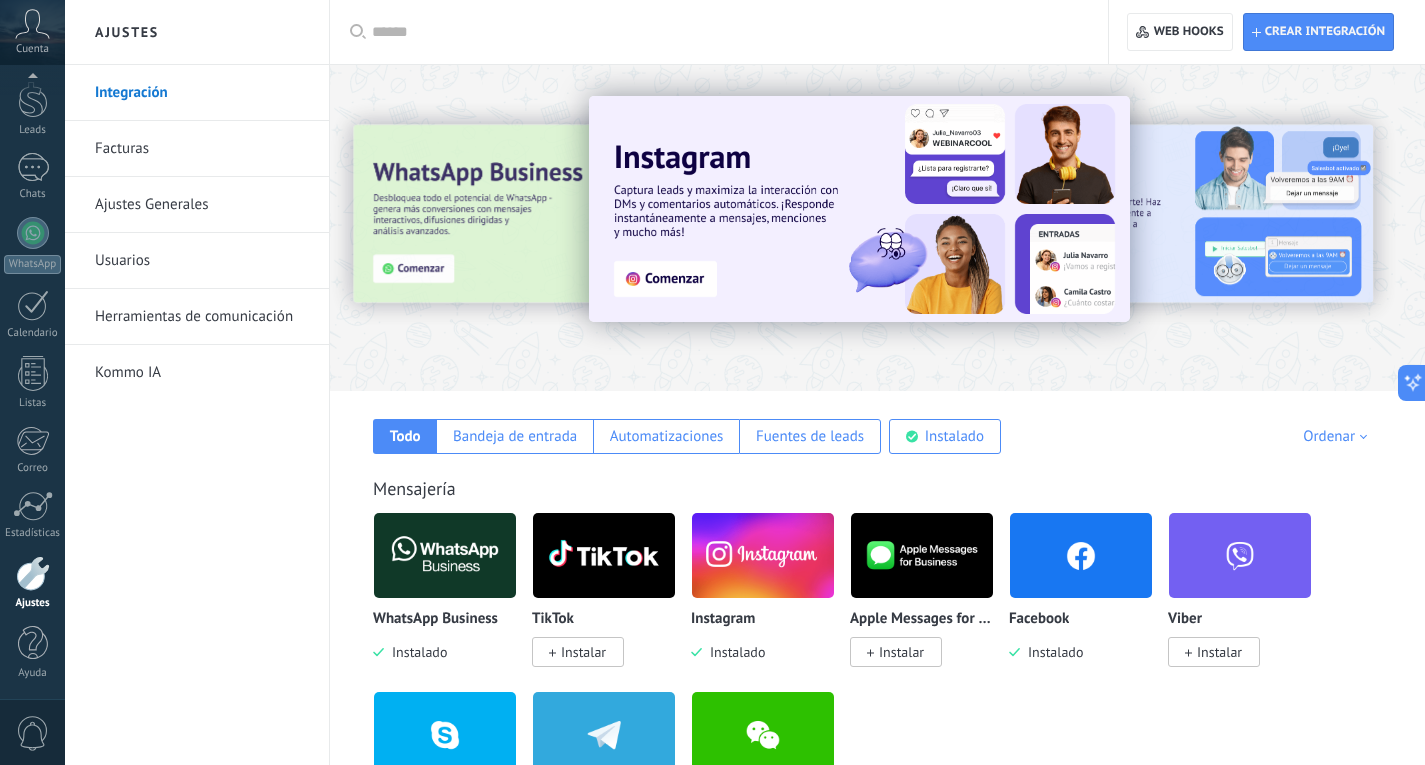 click at bounding box center (1081, 555) 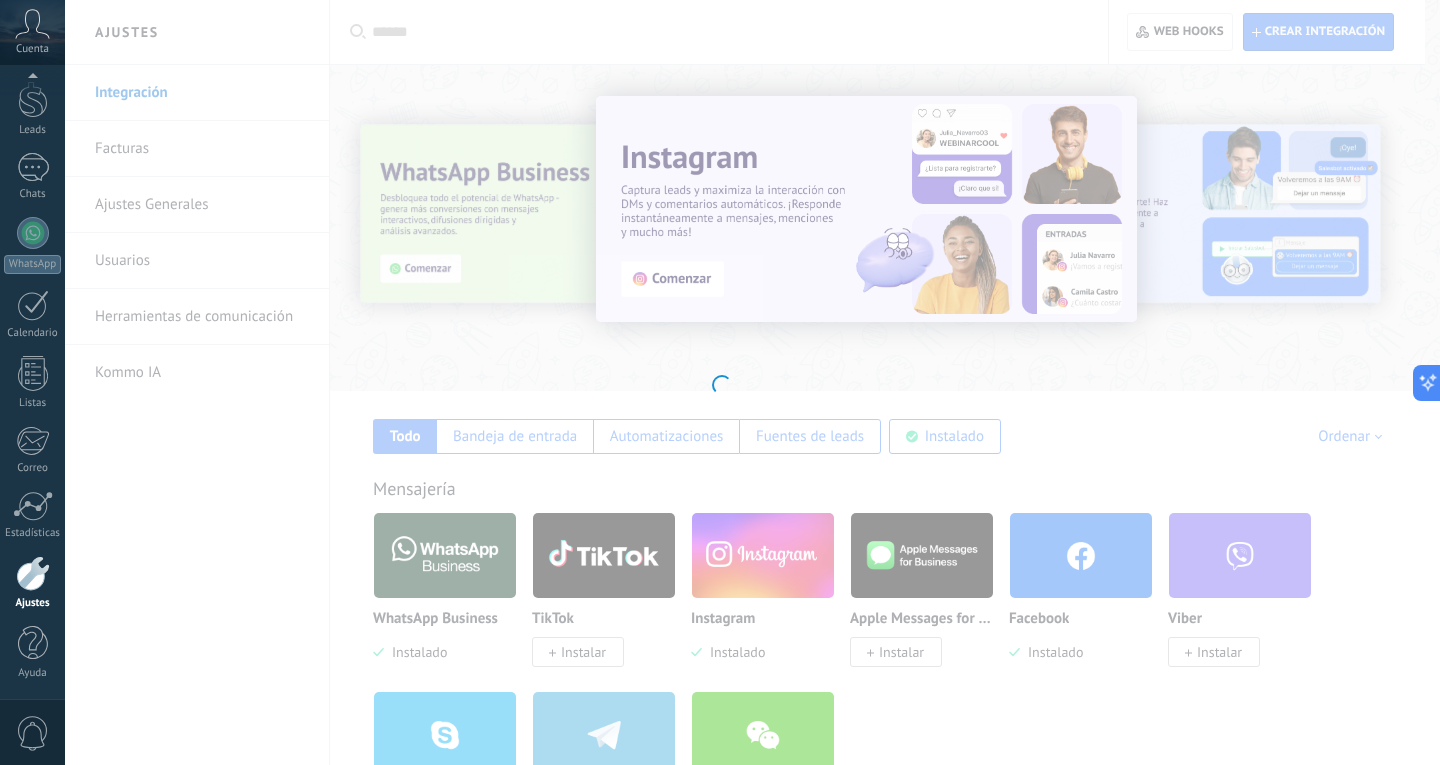 click at bounding box center [720, 382] 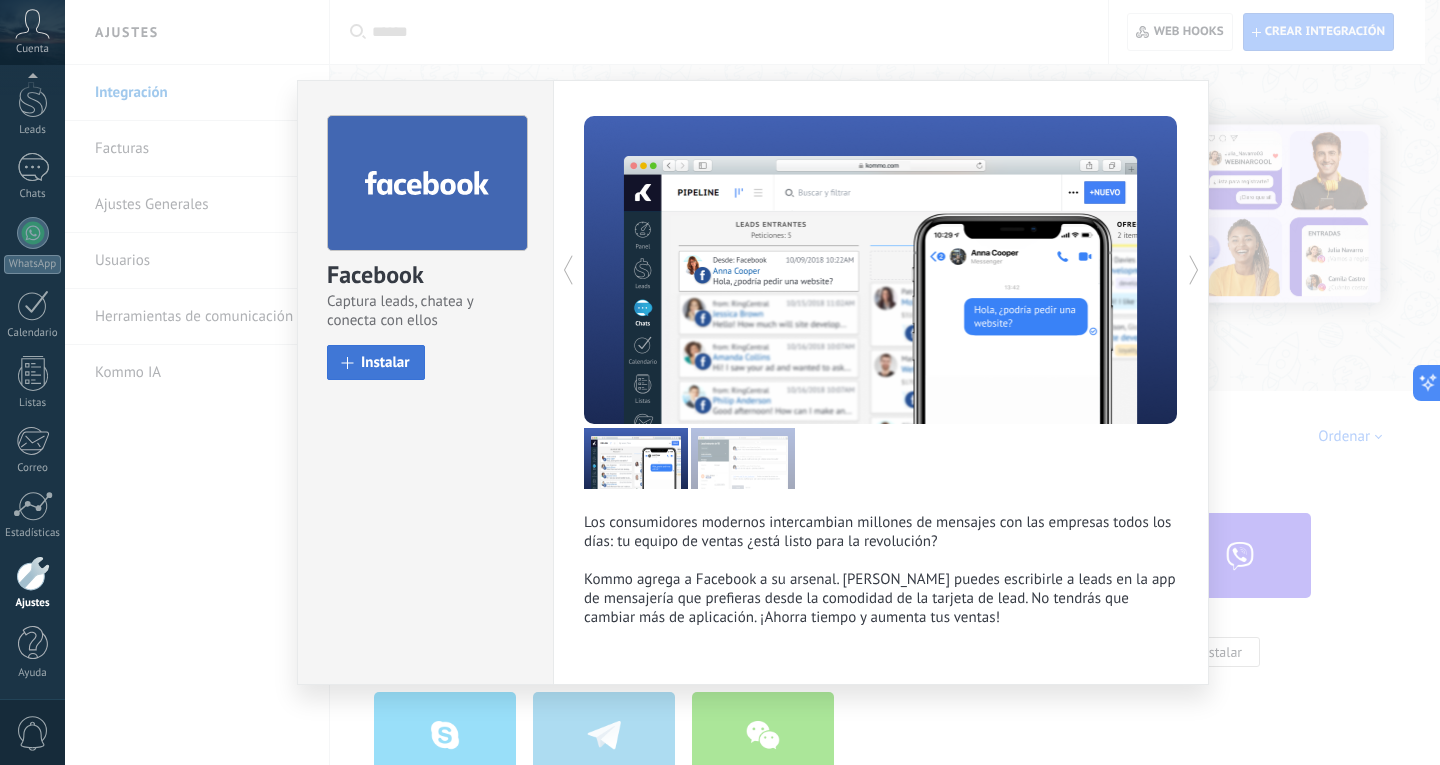 click on "Instalar" at bounding box center [376, 362] 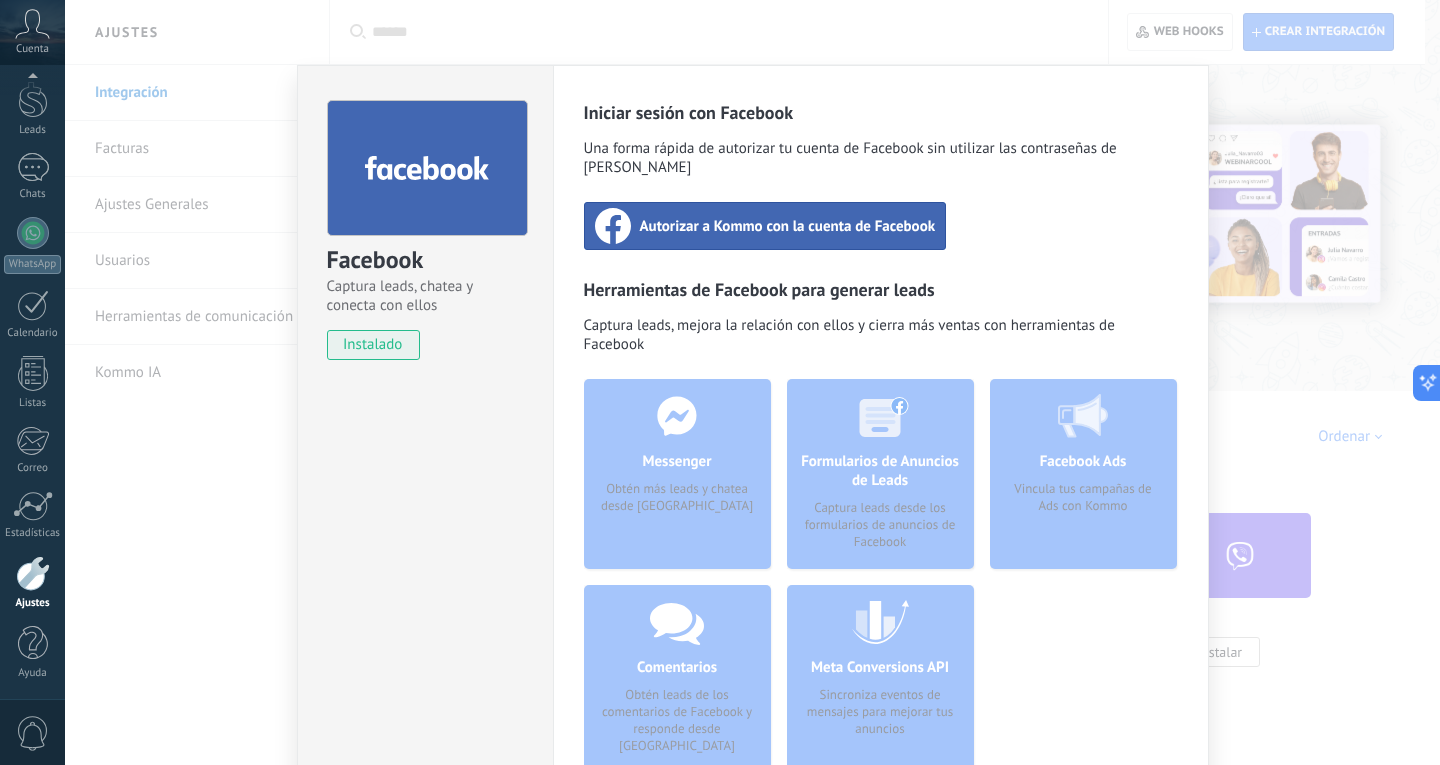 click on "Autorizar a Kommo con la cuenta de Facebook" at bounding box center (765, 226) 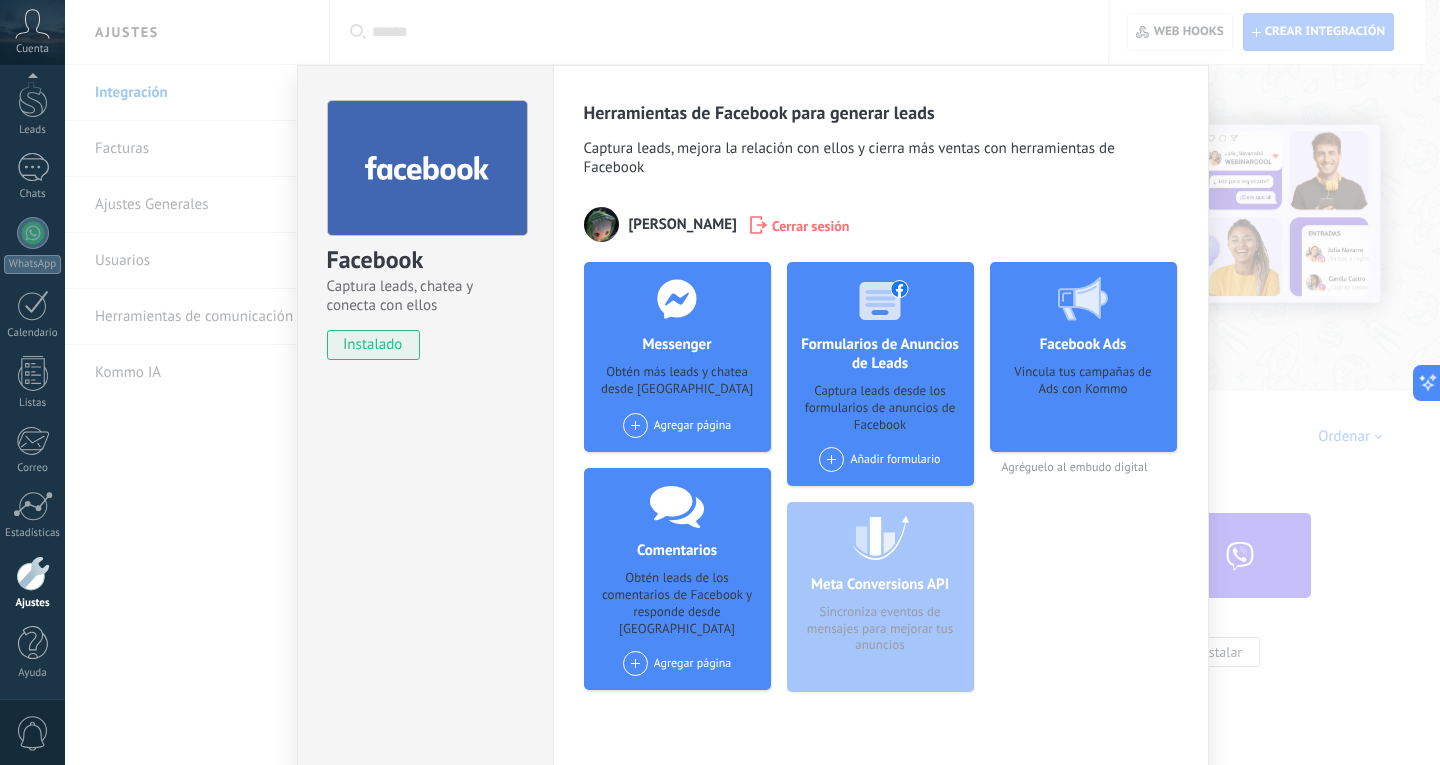 click on "Facebook Captura leads, chatea y conecta con ellos instalado Desinstalar Herramientas de Facebook para generar leads Captura leads, mejora la relación con ellos y cierra más ventas con herramientas de Facebook [PERSON_NAME] Ancow Cerrar sesión Messenger Obtén más leads y chatea desde Kommo Agregar página Comentarios Obtén leads de los comentarios de Facebook y responde desde Kommo Agregar página Formularios de Anuncios de Leads Captura leads desde los formularios de anuncios de Facebook Añadir formulario Meta Conversions API Sincroniza eventos de mensajes para mejorar tus anuncios Facebook Ads Vincula tus campañas de Ads con Kommo Agréguelo al embudo digital más" at bounding box center [752, 382] 